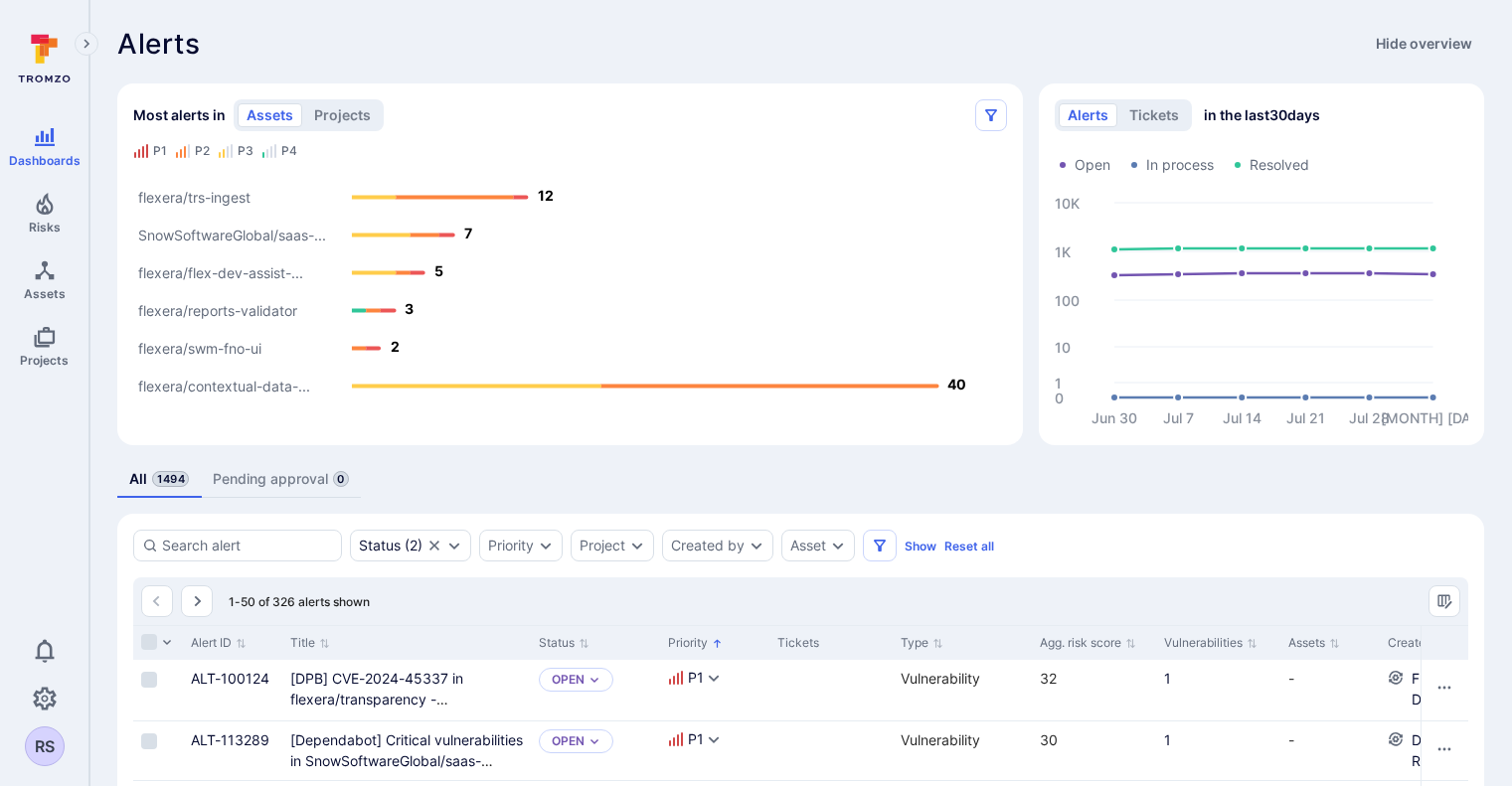 scroll, scrollTop: 0, scrollLeft: 0, axis: both 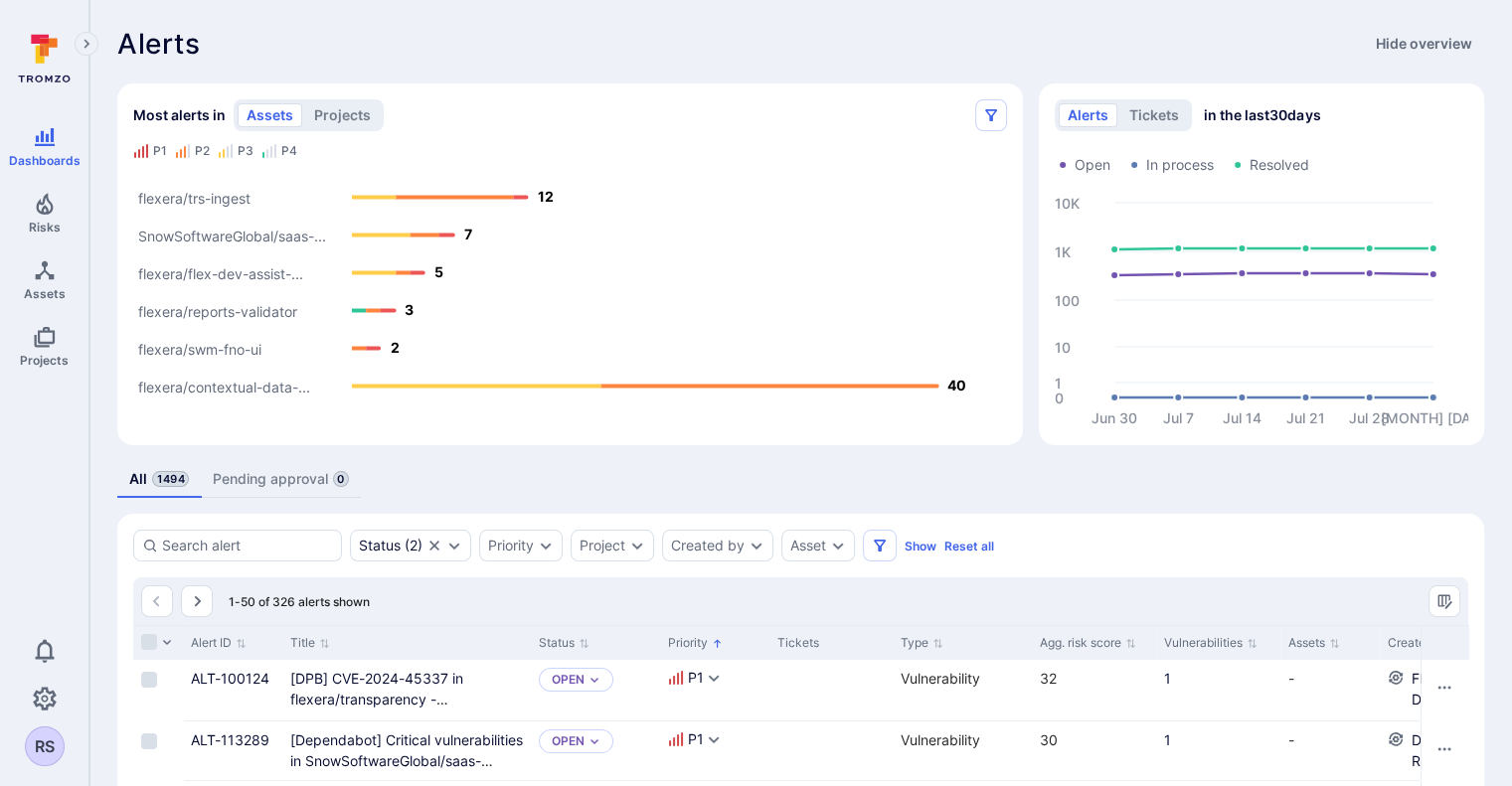 click on "12" 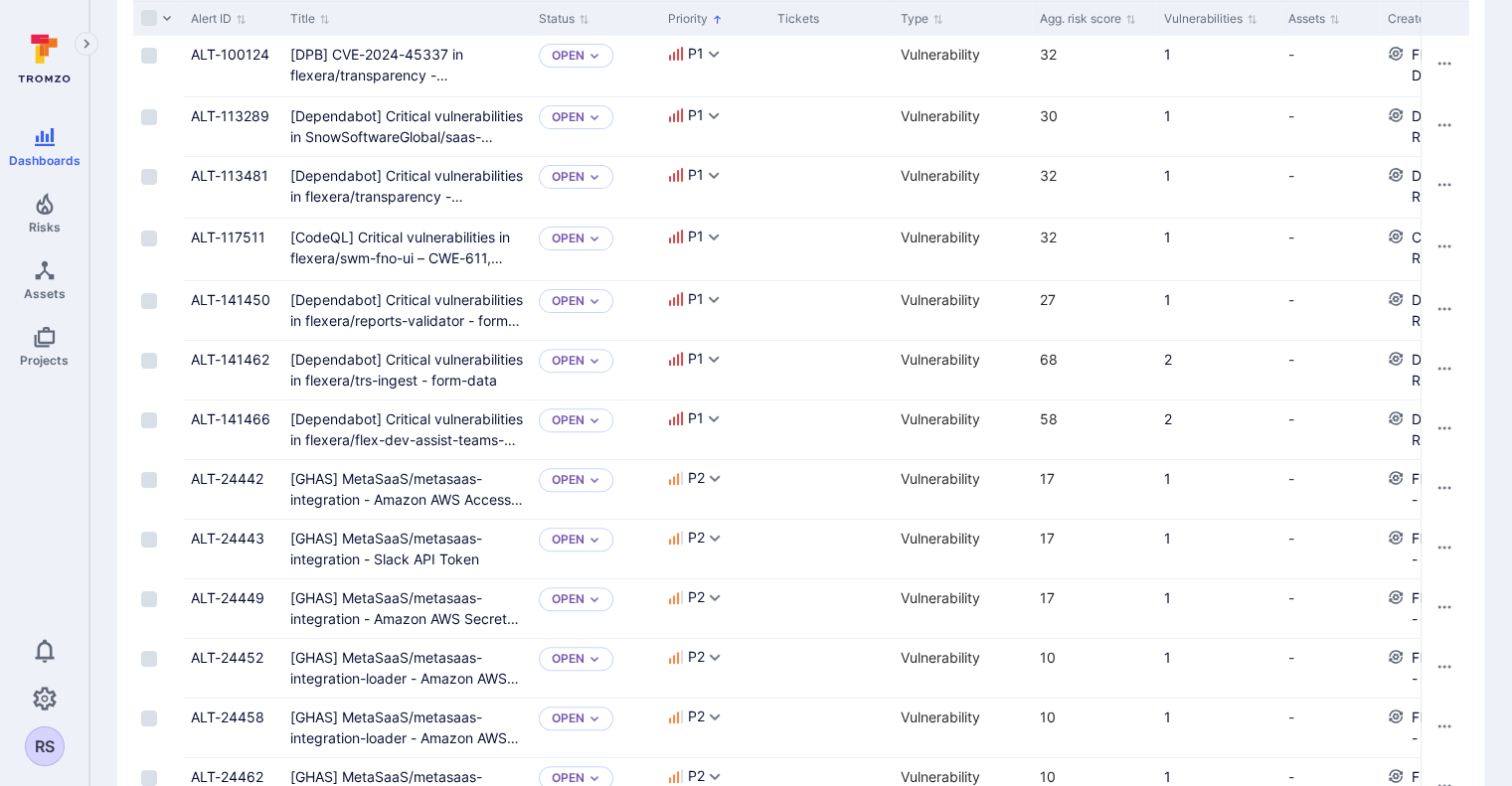 scroll, scrollTop: 638, scrollLeft: 0, axis: vertical 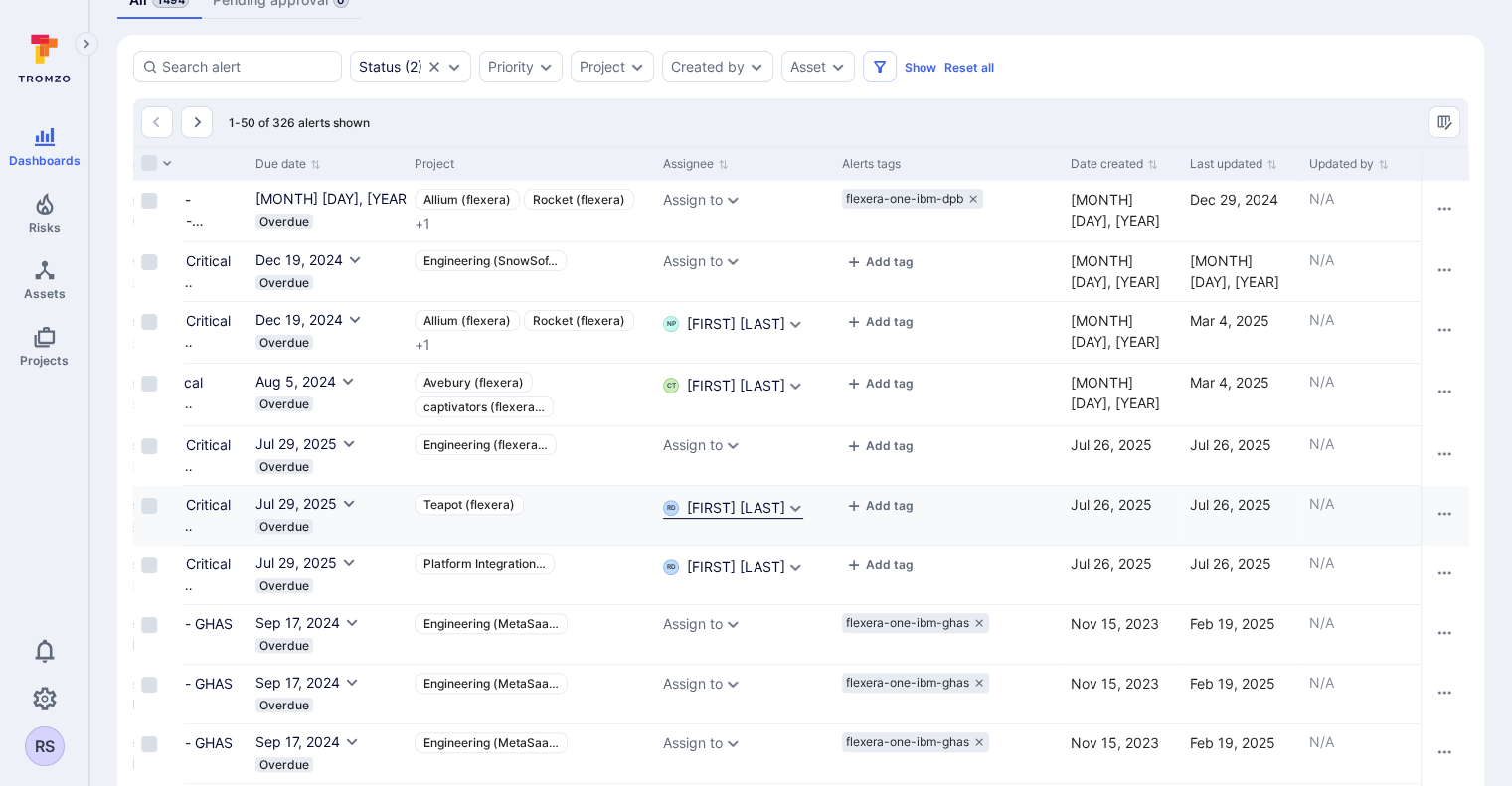 click 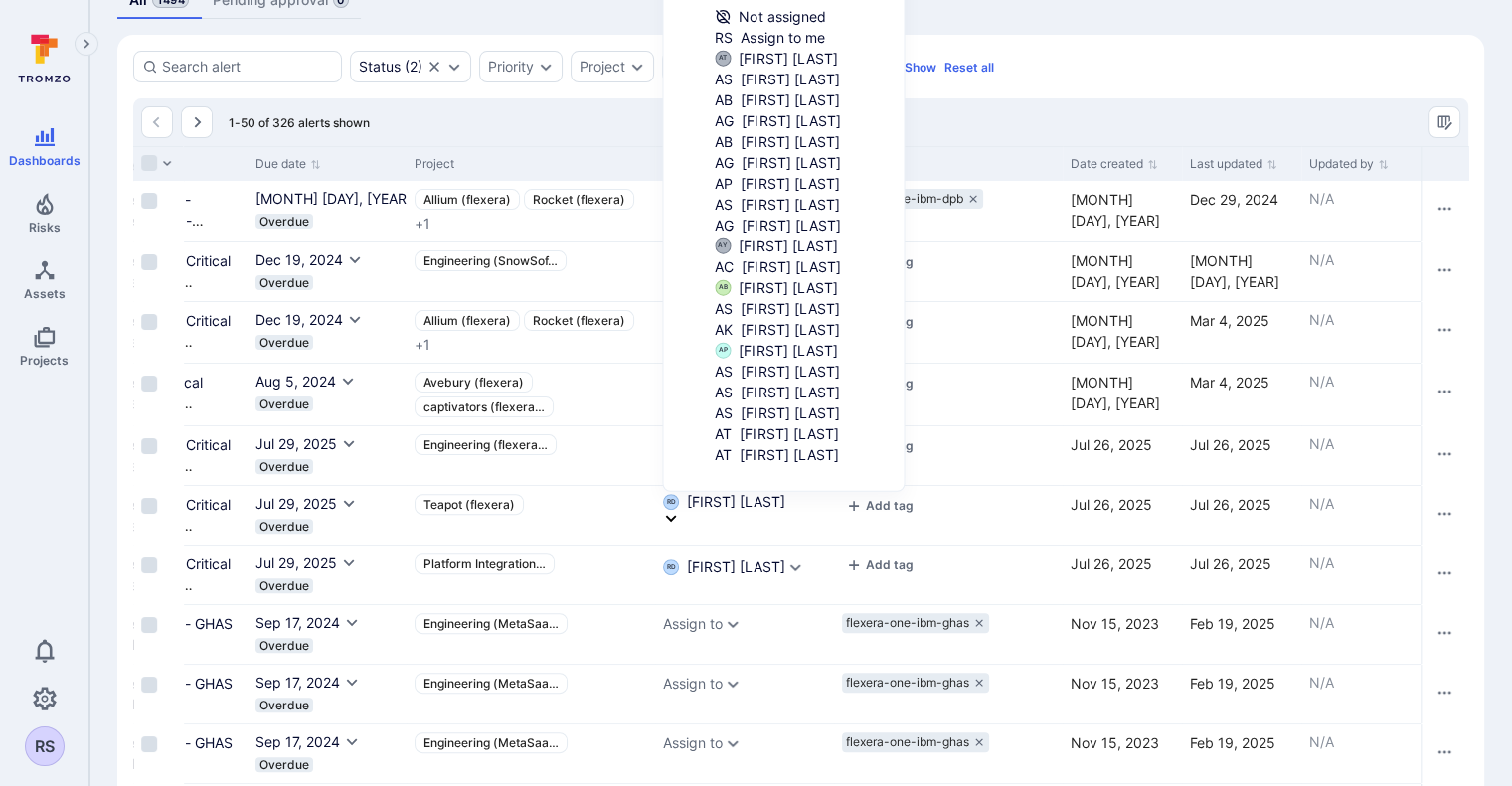 click on "Status  ( 2 ) Priority Project Created by Asset Show Reset all" at bounding box center (800, 67) 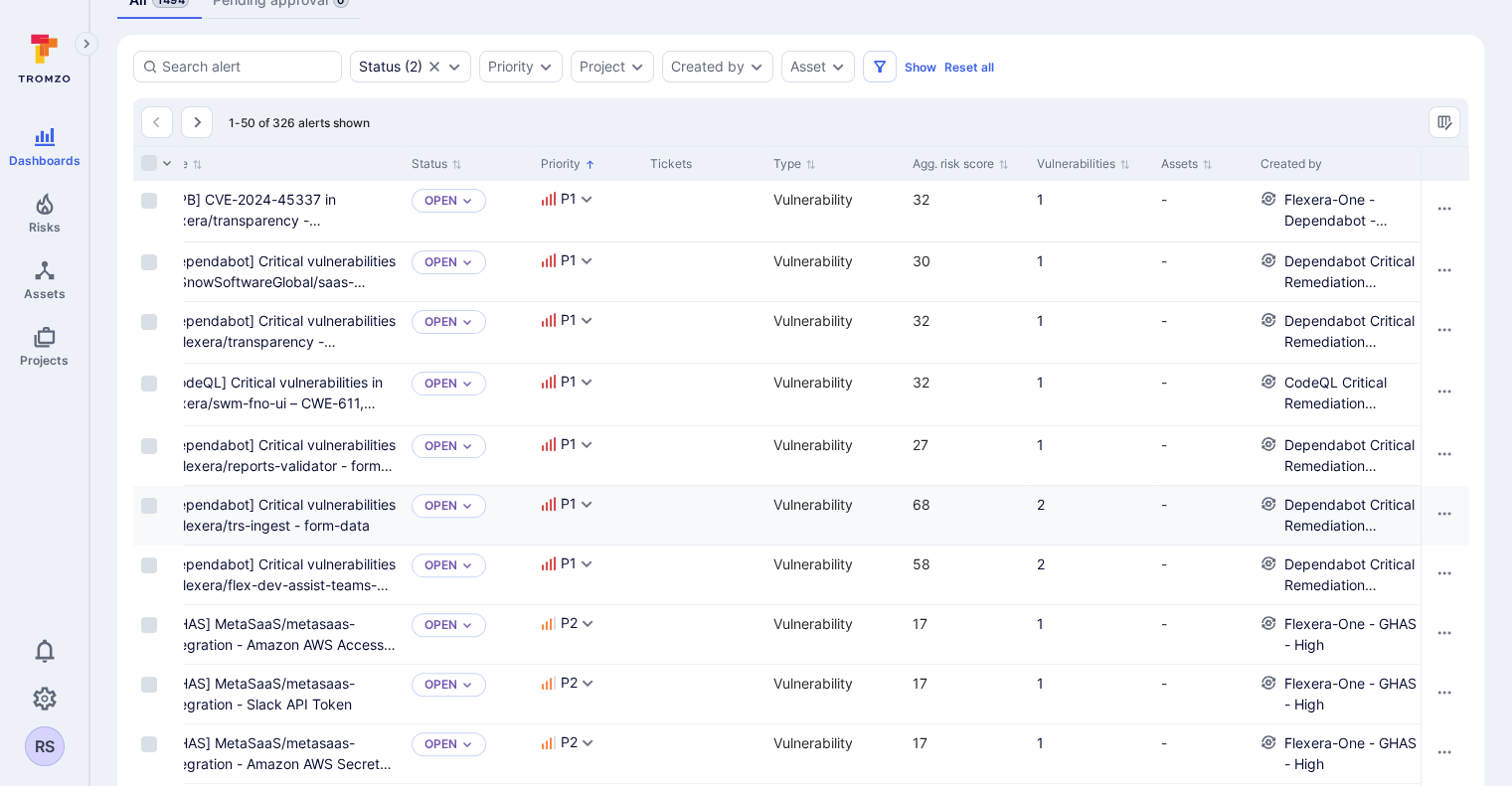 scroll, scrollTop: 0, scrollLeft: 0, axis: both 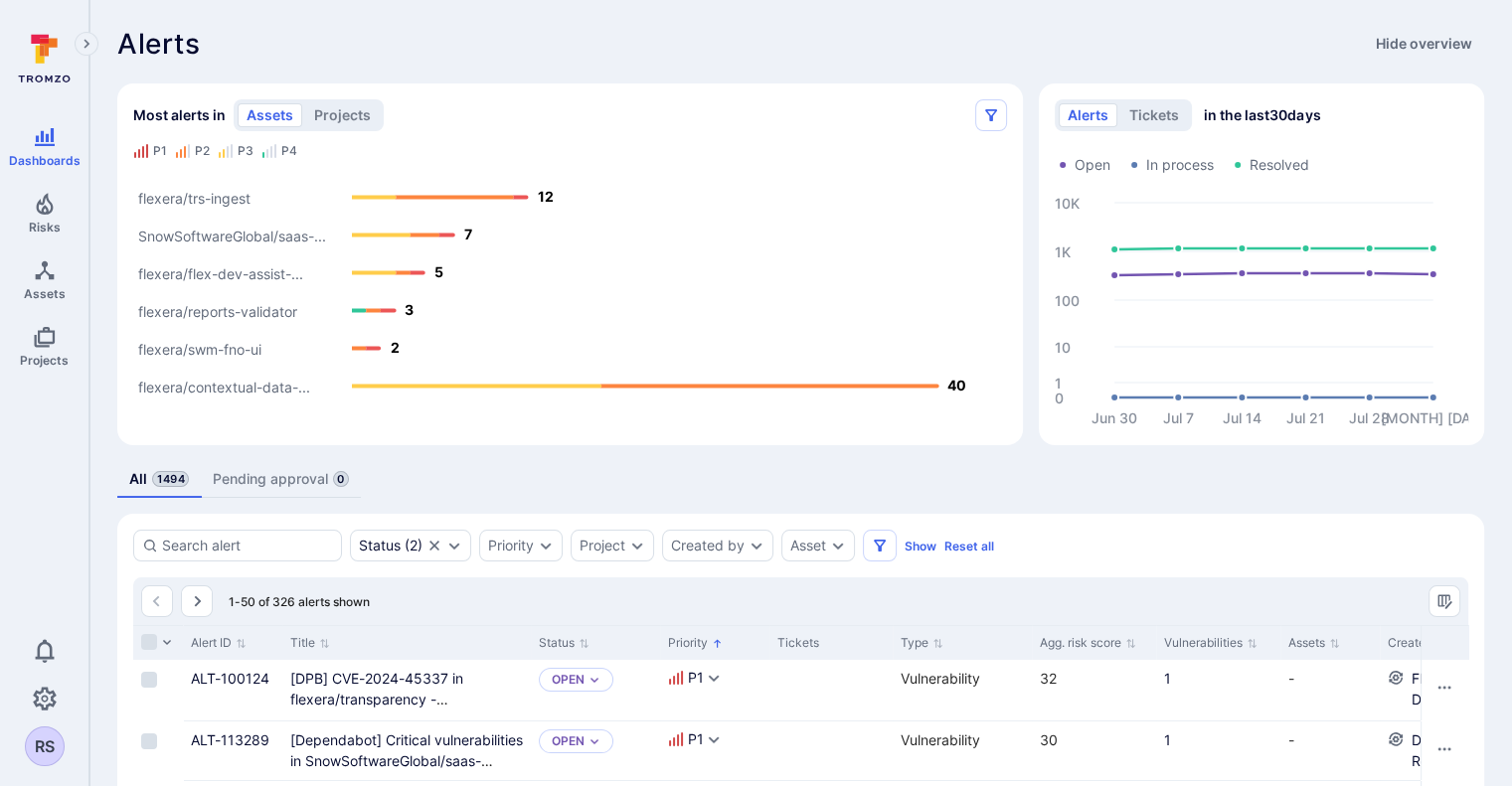 click on "Alerts Hide overview" at bounding box center (800, 44) 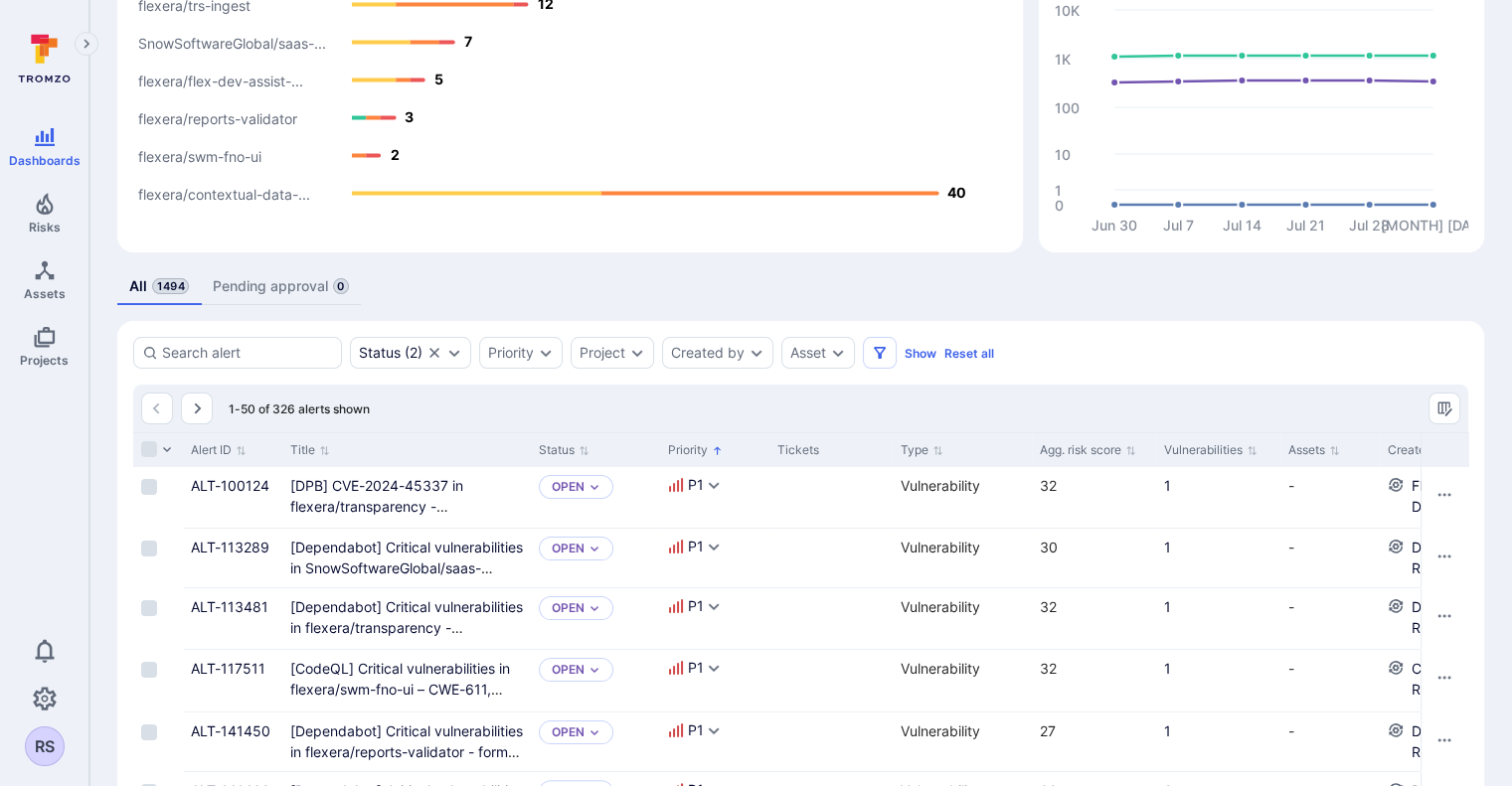 scroll, scrollTop: 195, scrollLeft: 0, axis: vertical 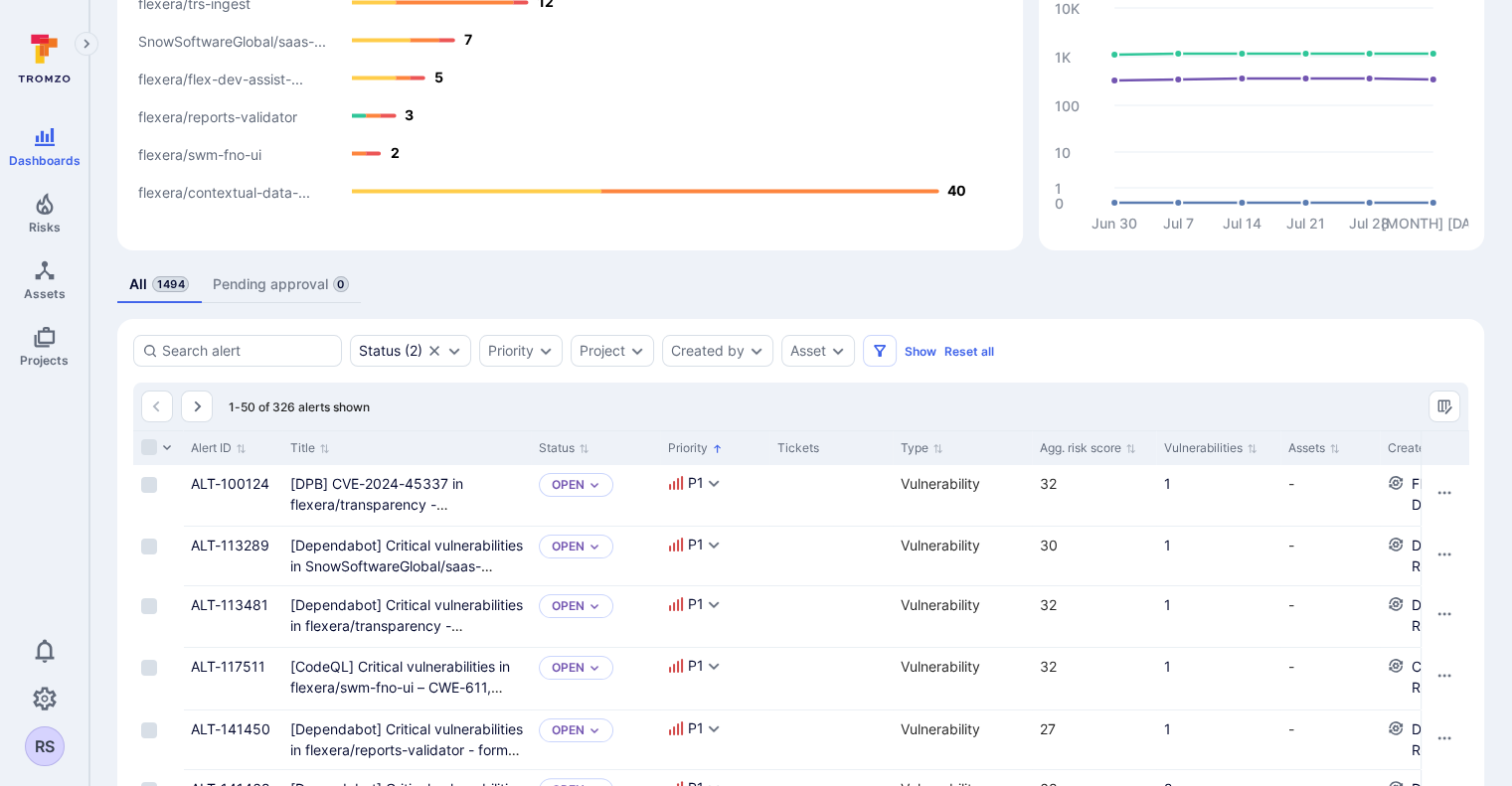 click on "All 1494 Pending approval 0" at bounding box center [800, 284] 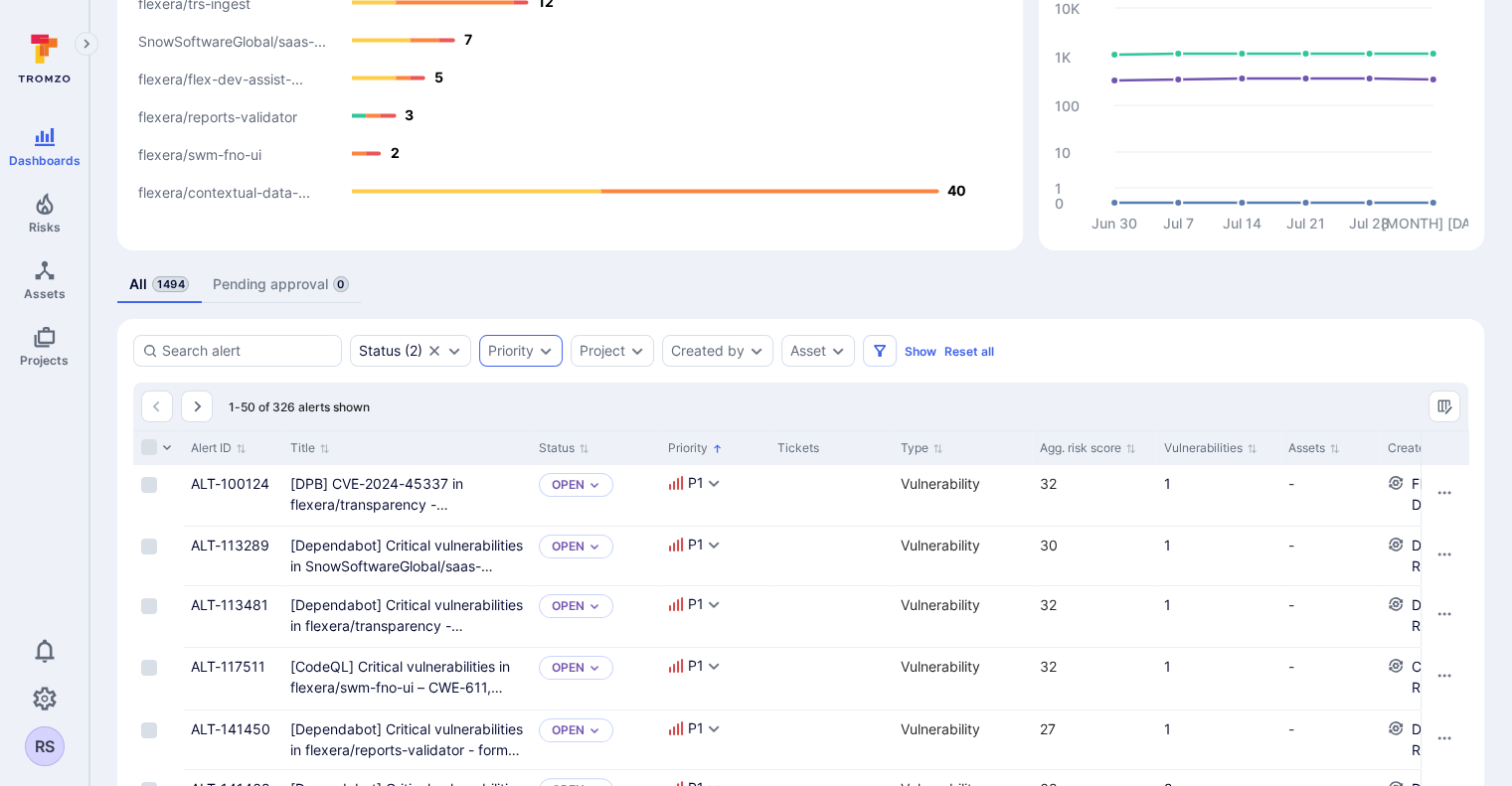 click on "Priority" at bounding box center (511, 351) 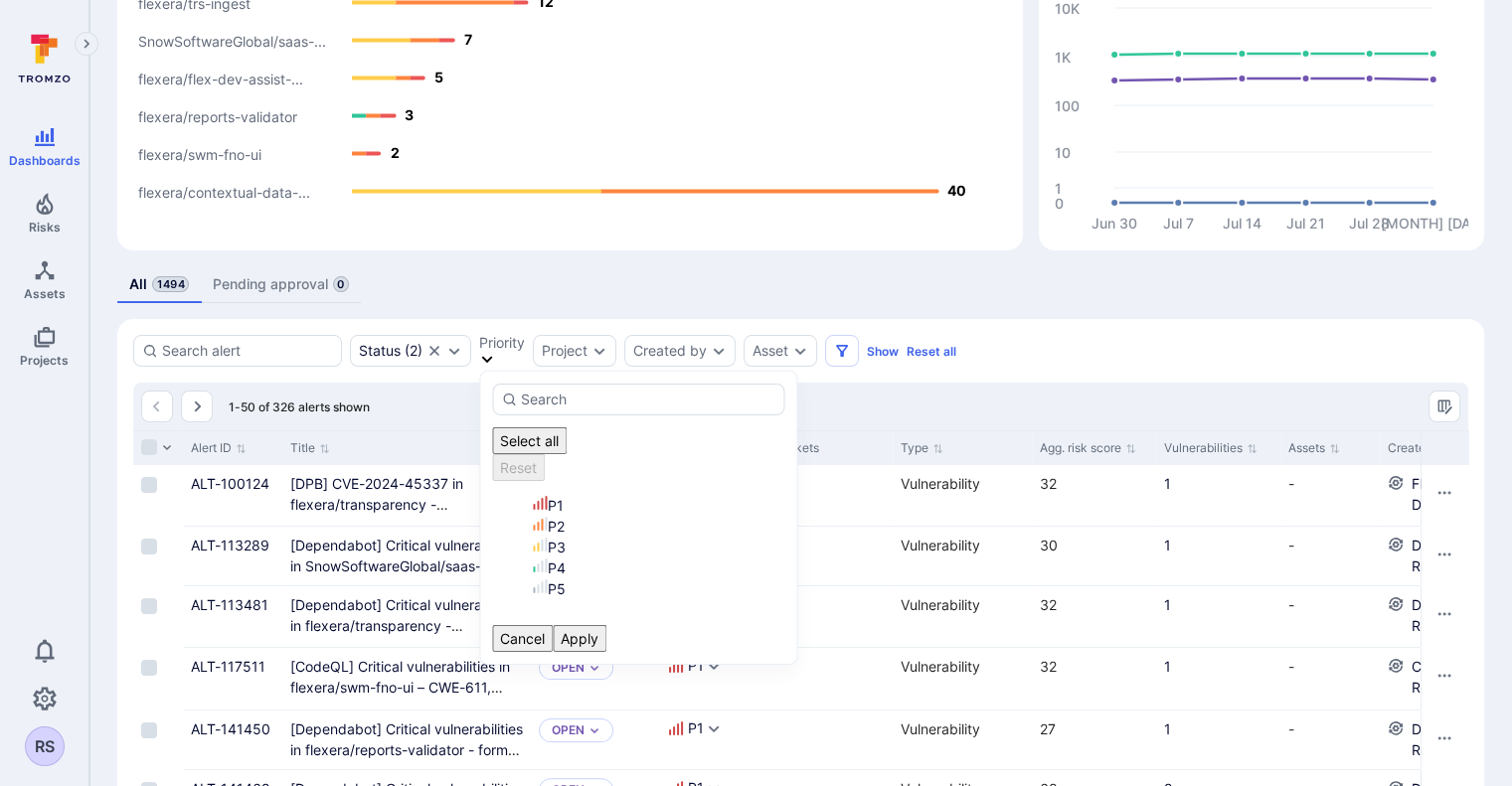 click on "P1" at bounding box center (658, 505) 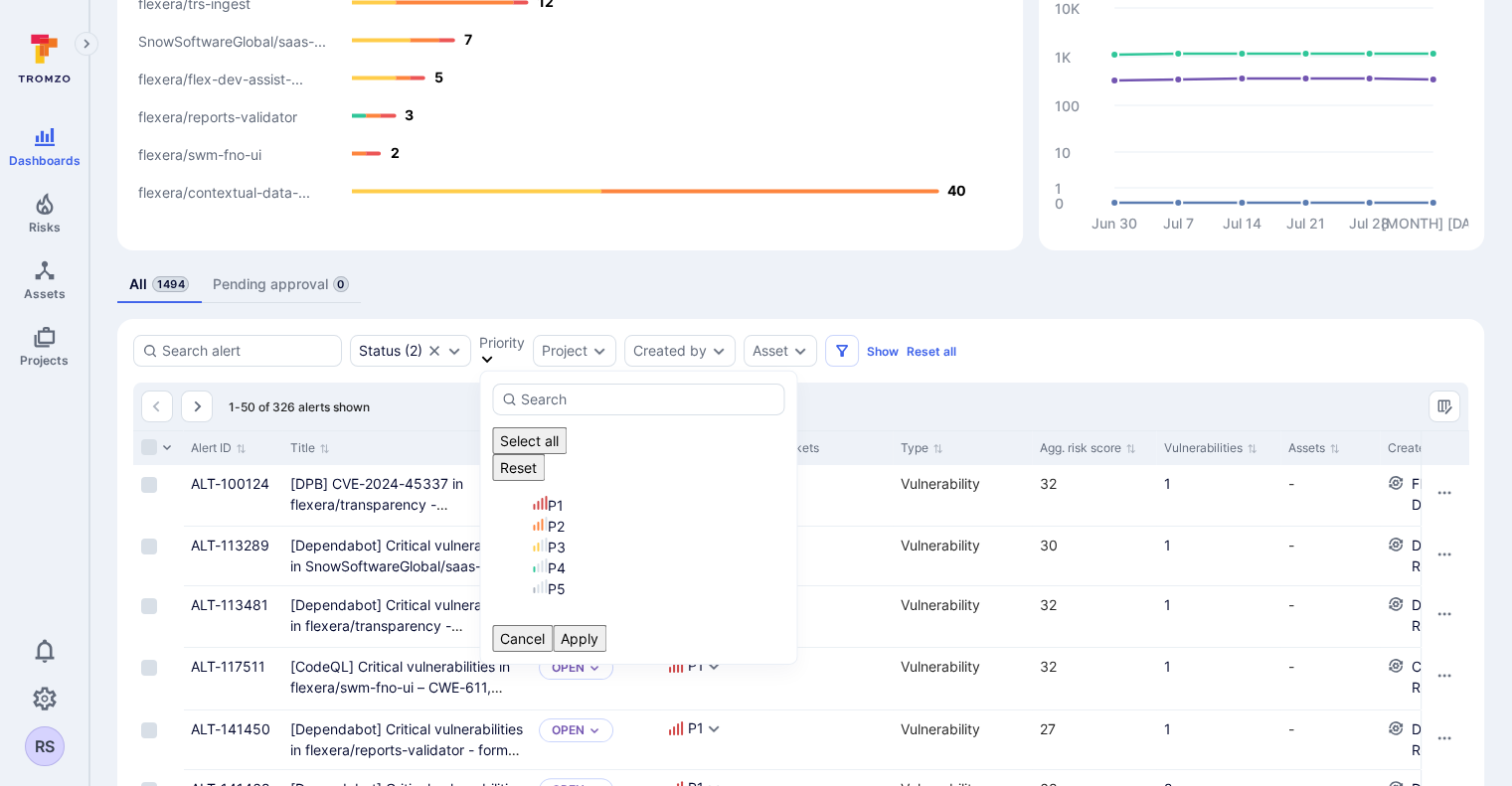 click on "Apply" at bounding box center (580, 638) 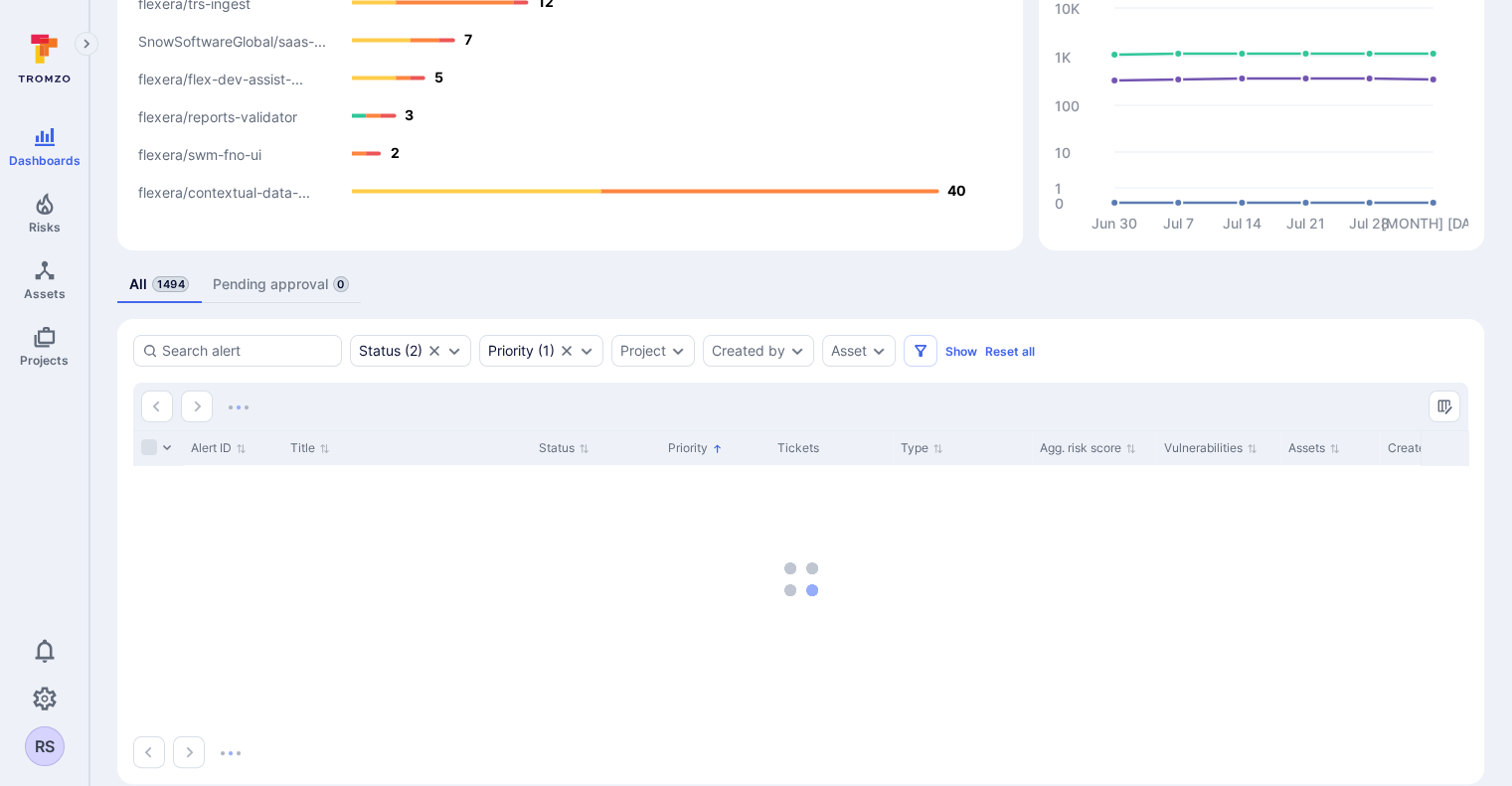click on "All 1494 Pending approval 0" at bounding box center [800, 284] 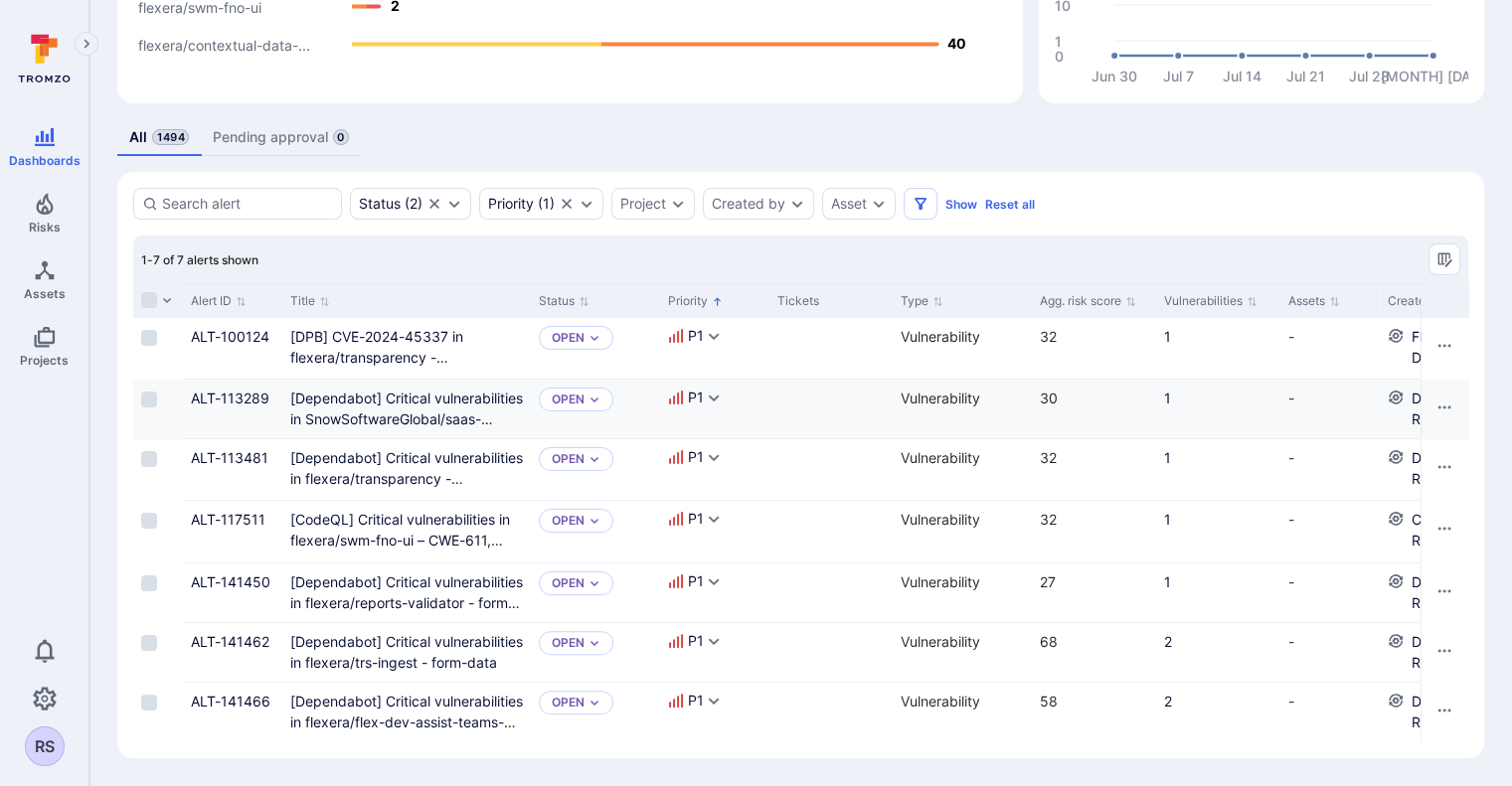 scroll, scrollTop: 350, scrollLeft: 0, axis: vertical 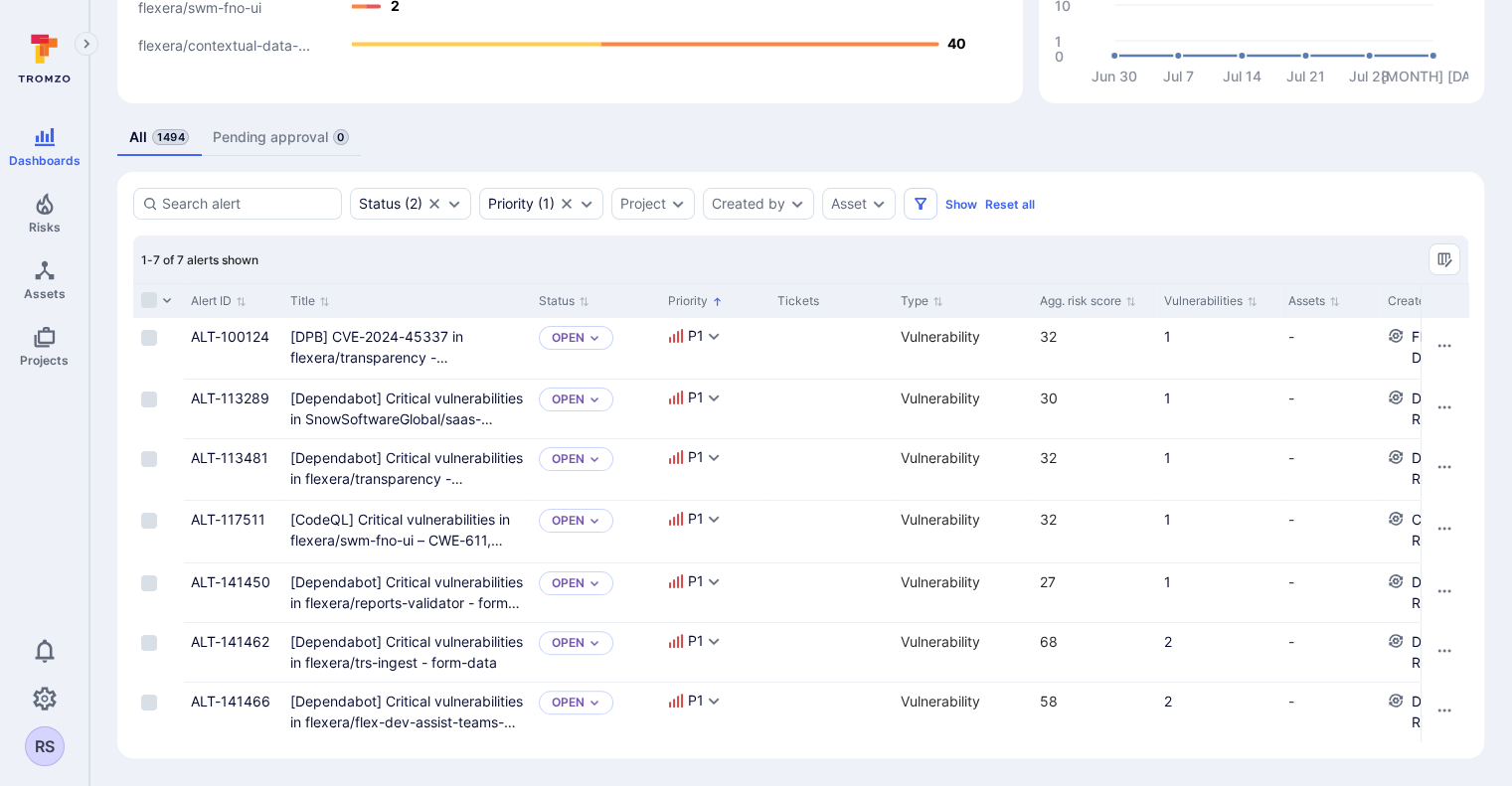 click on "All 1494 Pending approval 0" at bounding box center [800, 137] 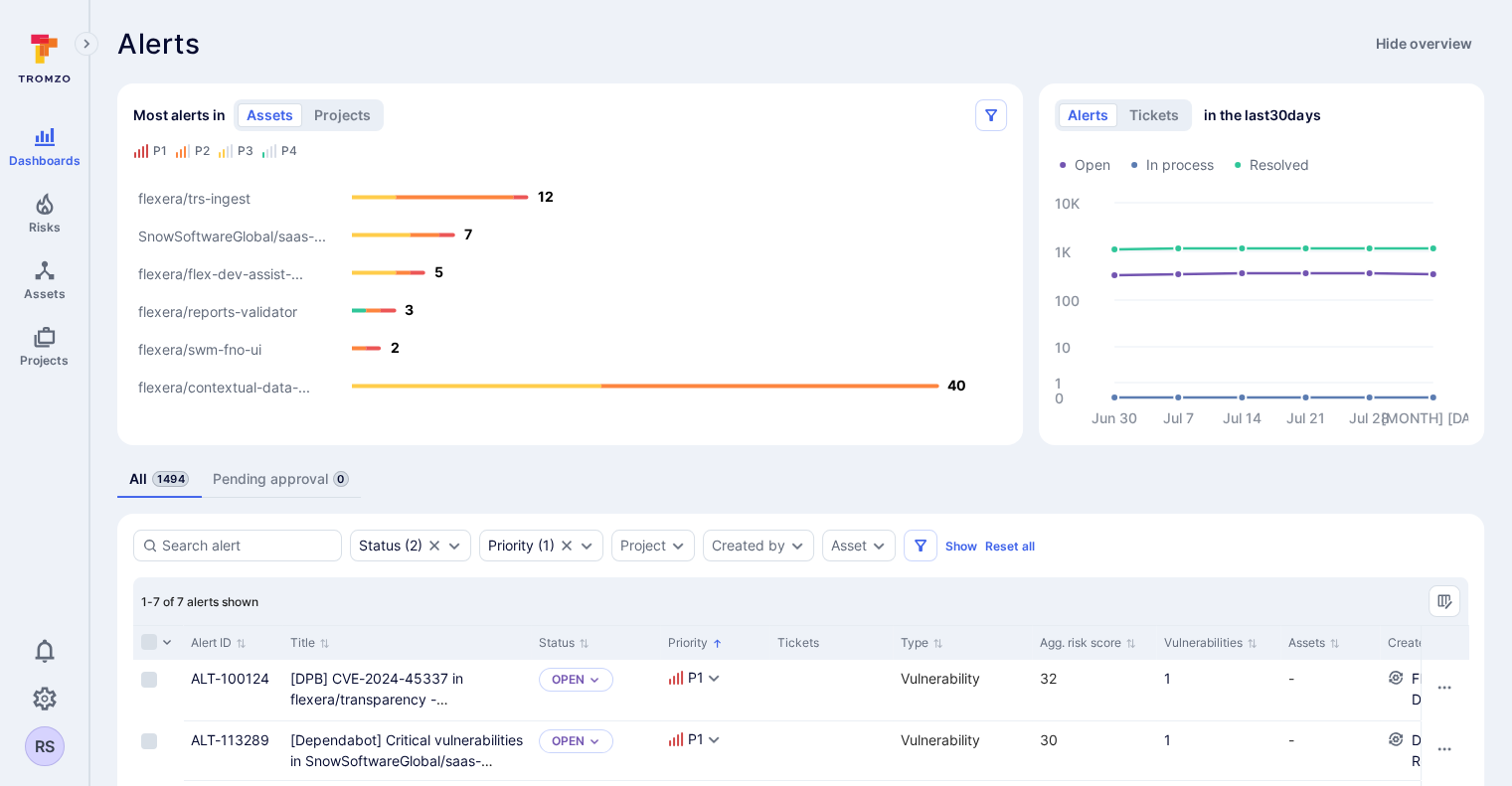 click 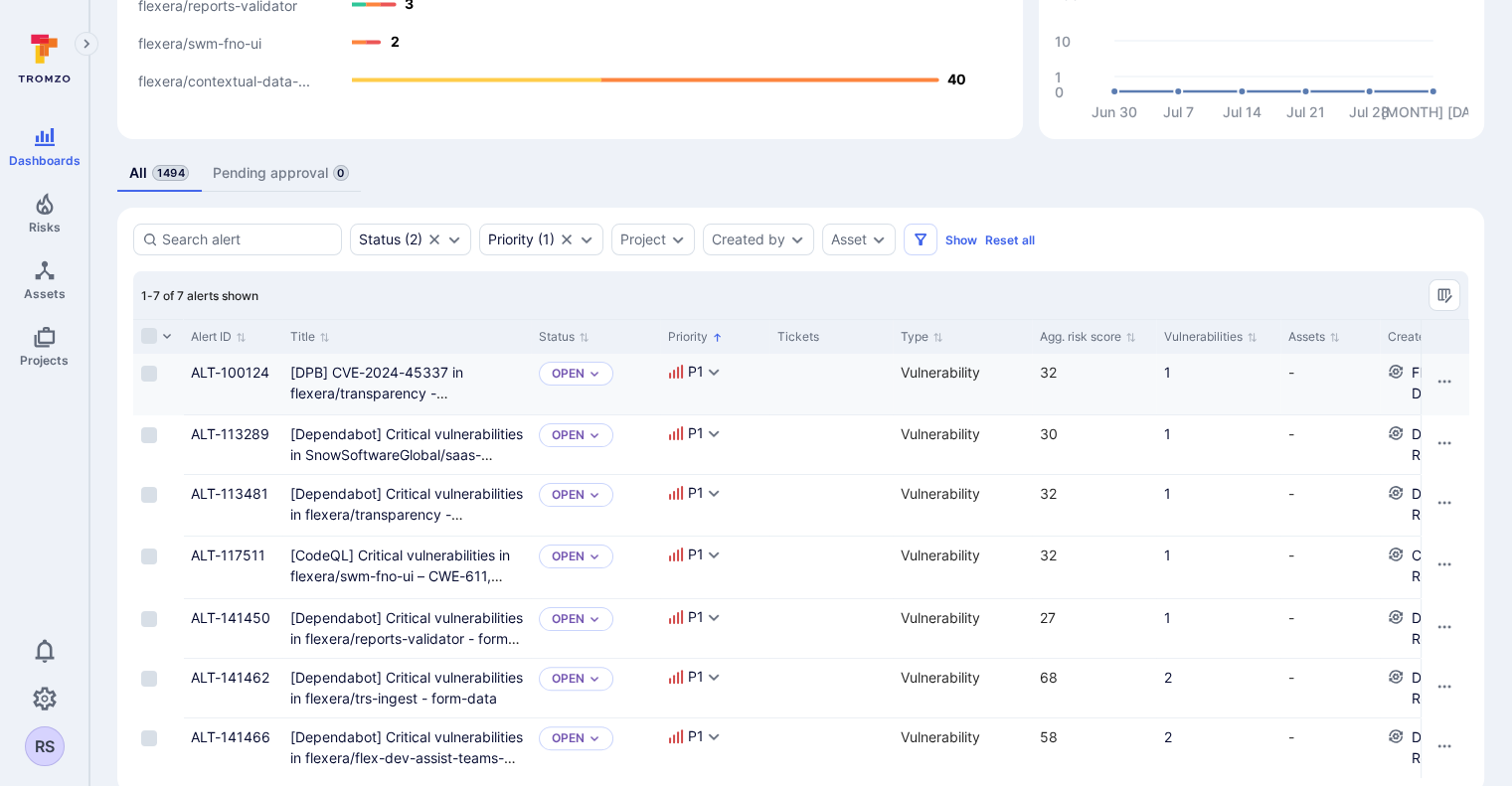 scroll, scrollTop: 309, scrollLeft: 0, axis: vertical 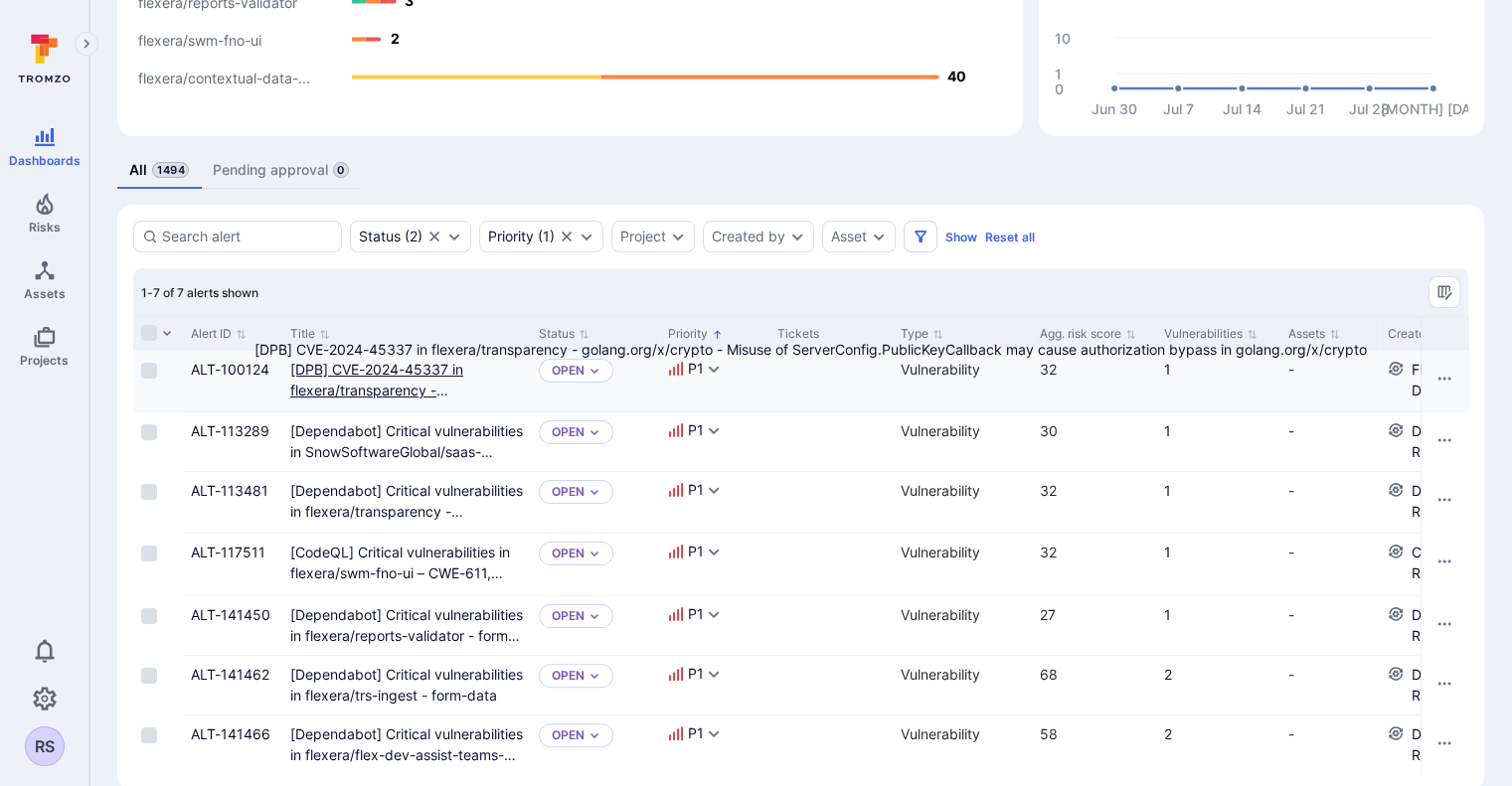 click on "[DPB] CVE-2024-45337 in flexera/transparency - golang.org/x/crypto - Misuse of ServerConfig.PublicKeyCallback may cause authorization bypass in golang.org/x/crypto" at bounding box center (403, 421) 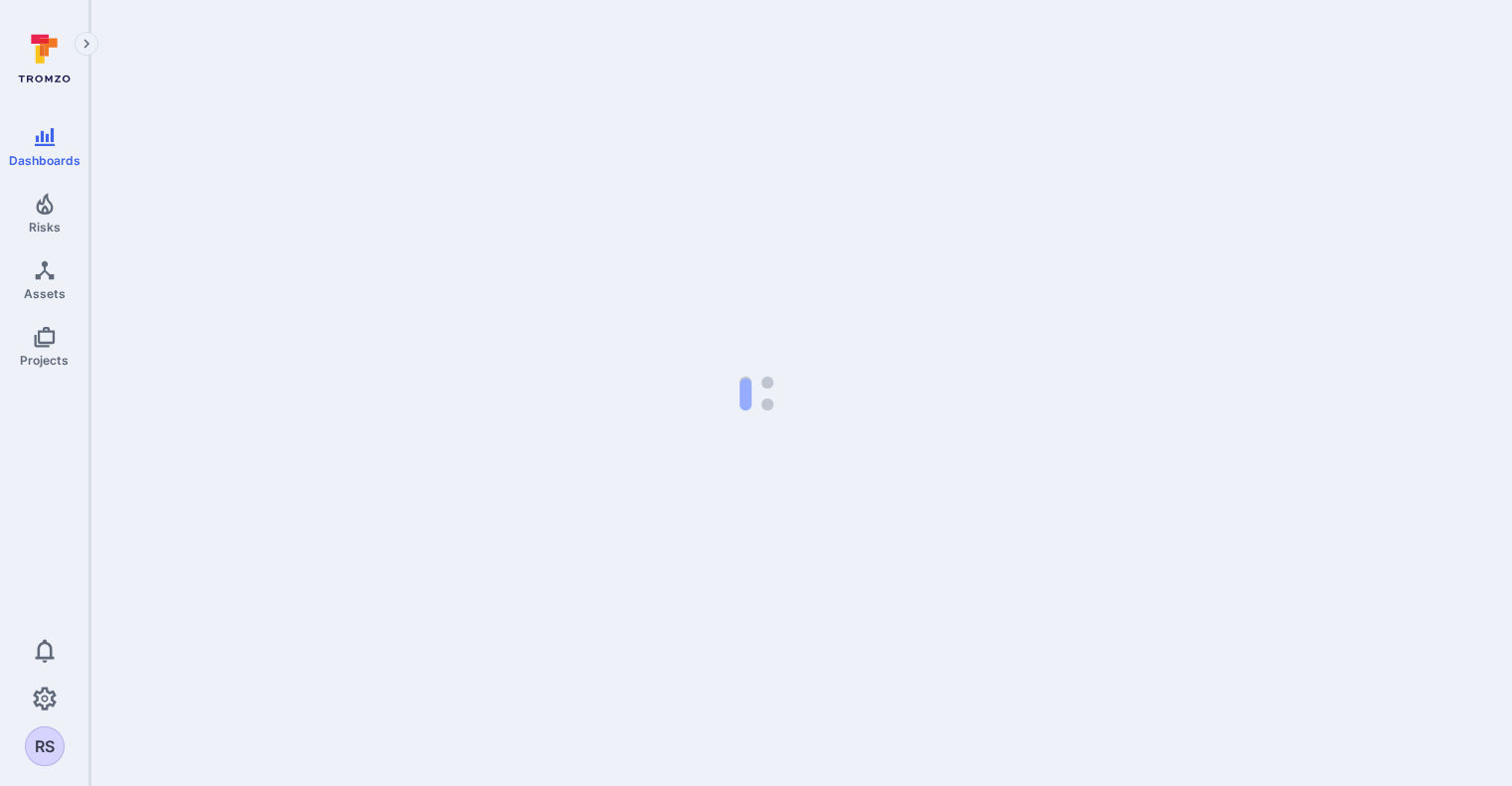 scroll, scrollTop: 0, scrollLeft: 0, axis: both 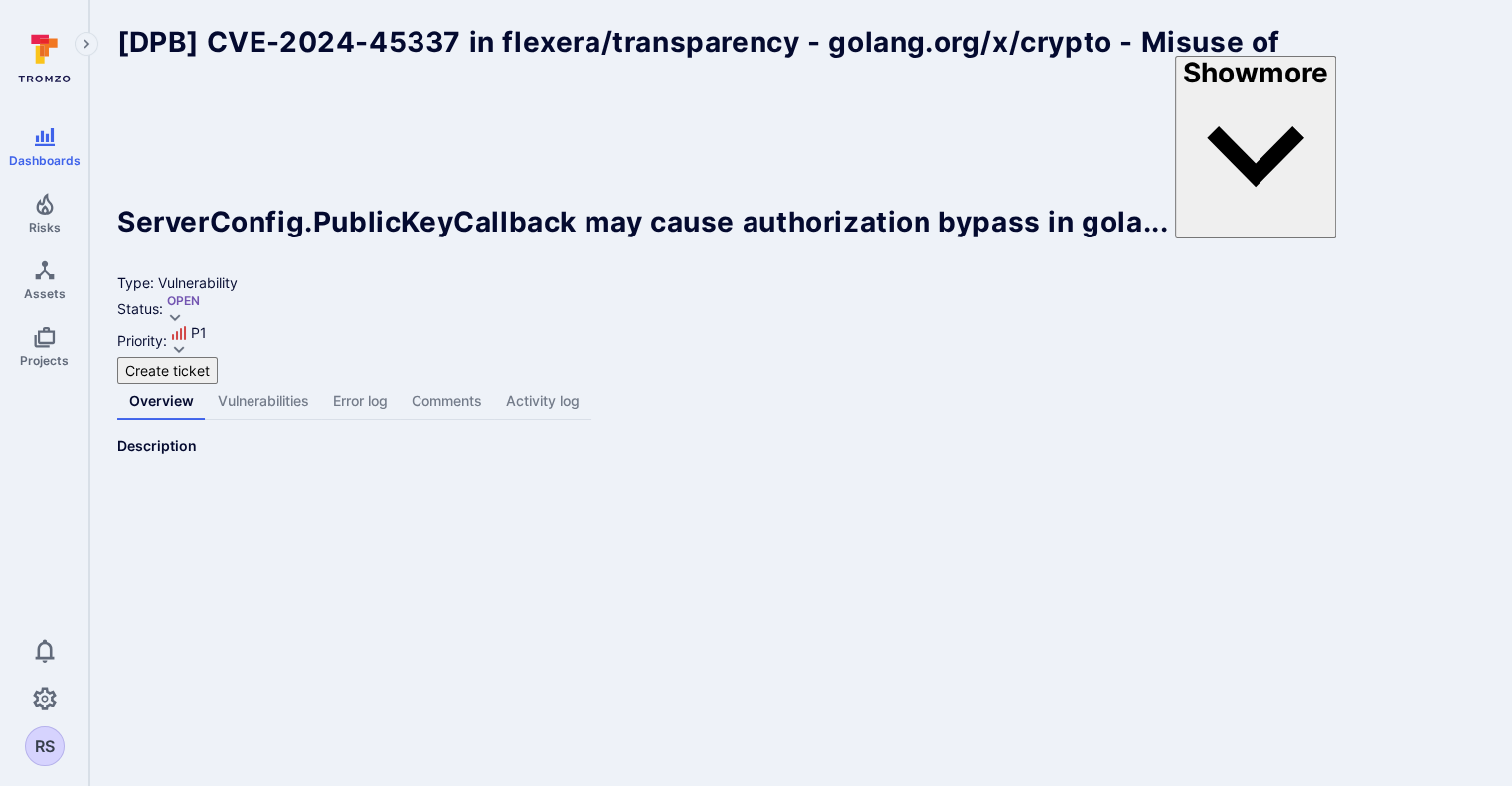 click on "Vulnerabilities" at bounding box center (263, 401) 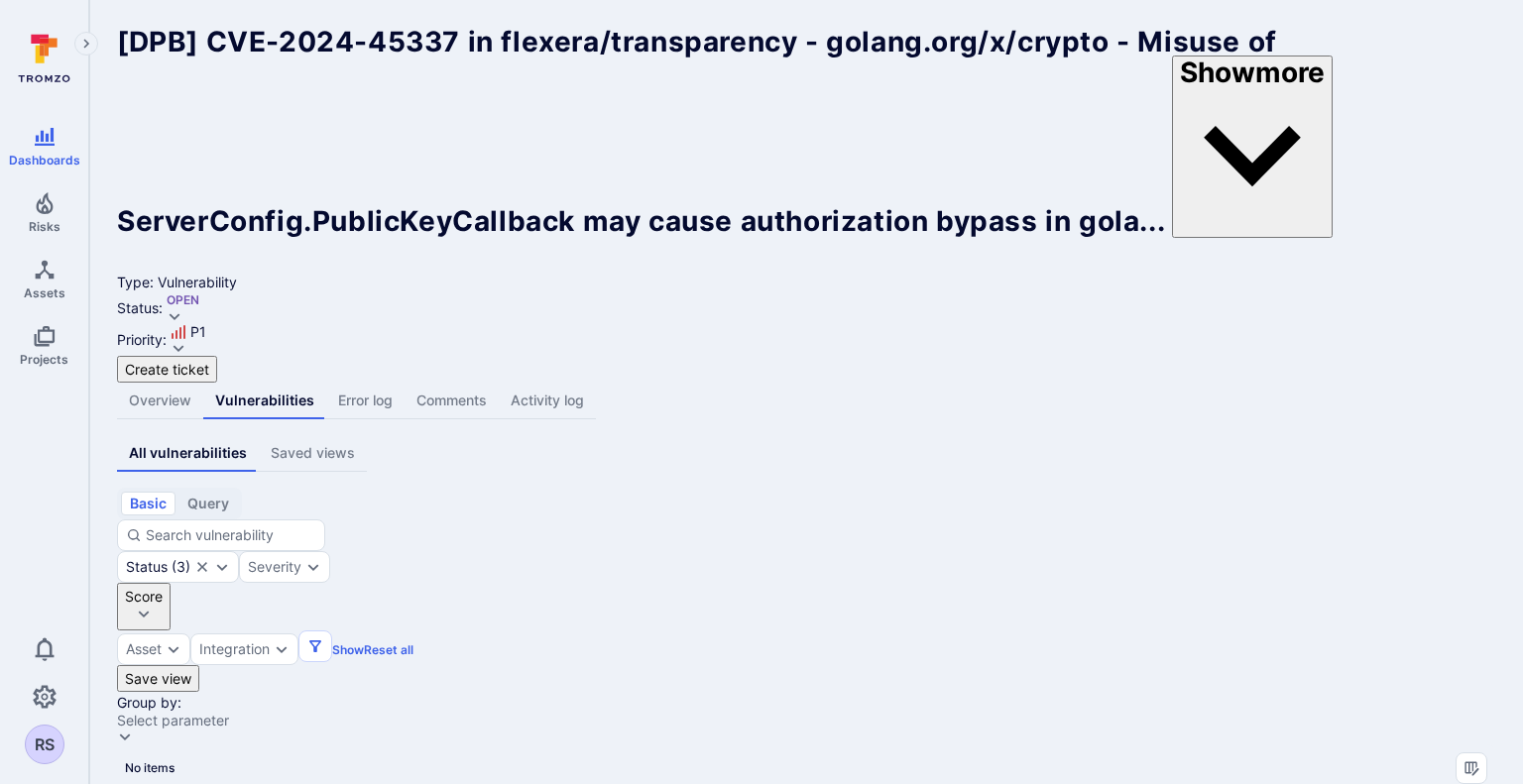 click on "Error log" at bounding box center [365, 400] 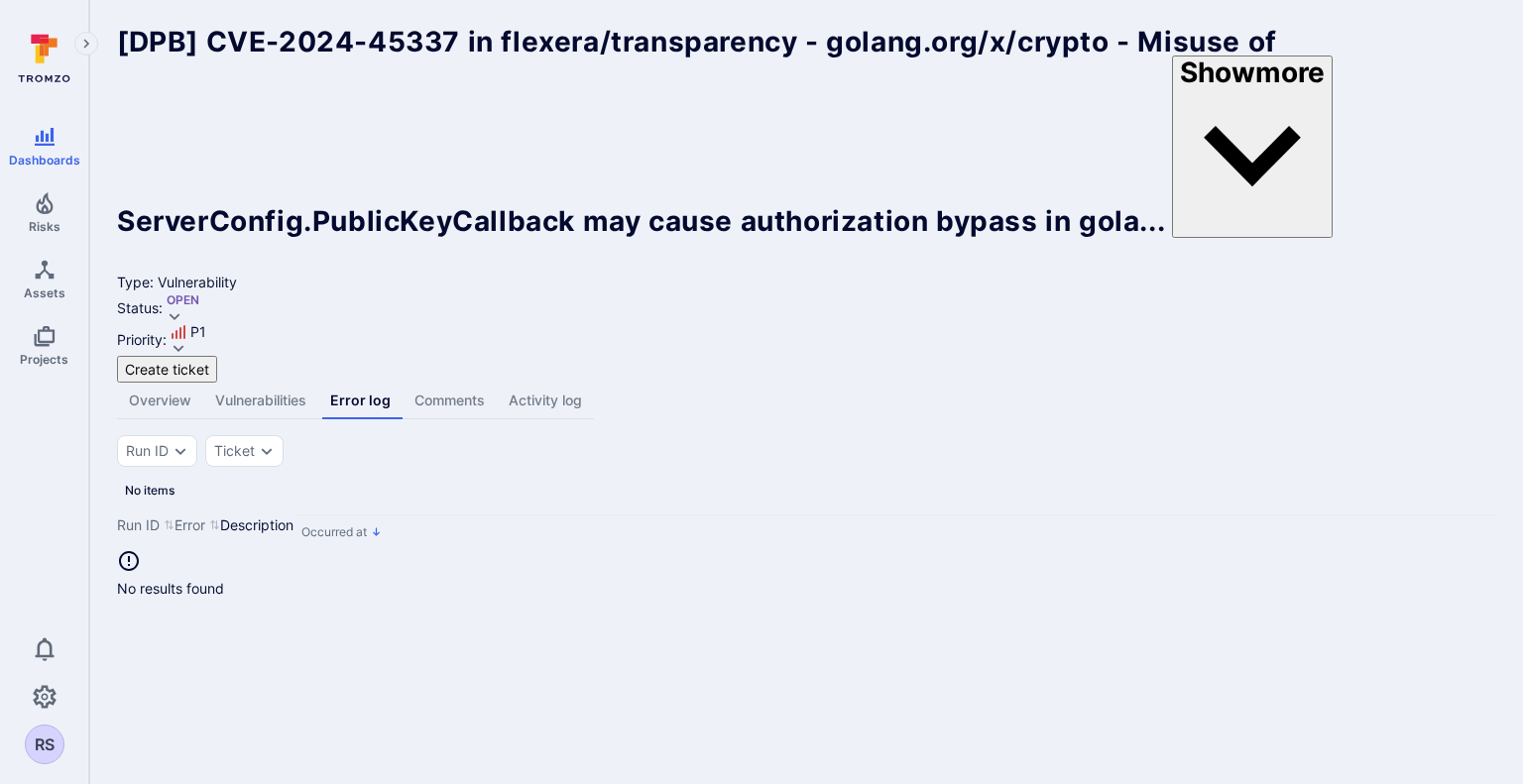 click on "Comments" at bounding box center [449, 400] 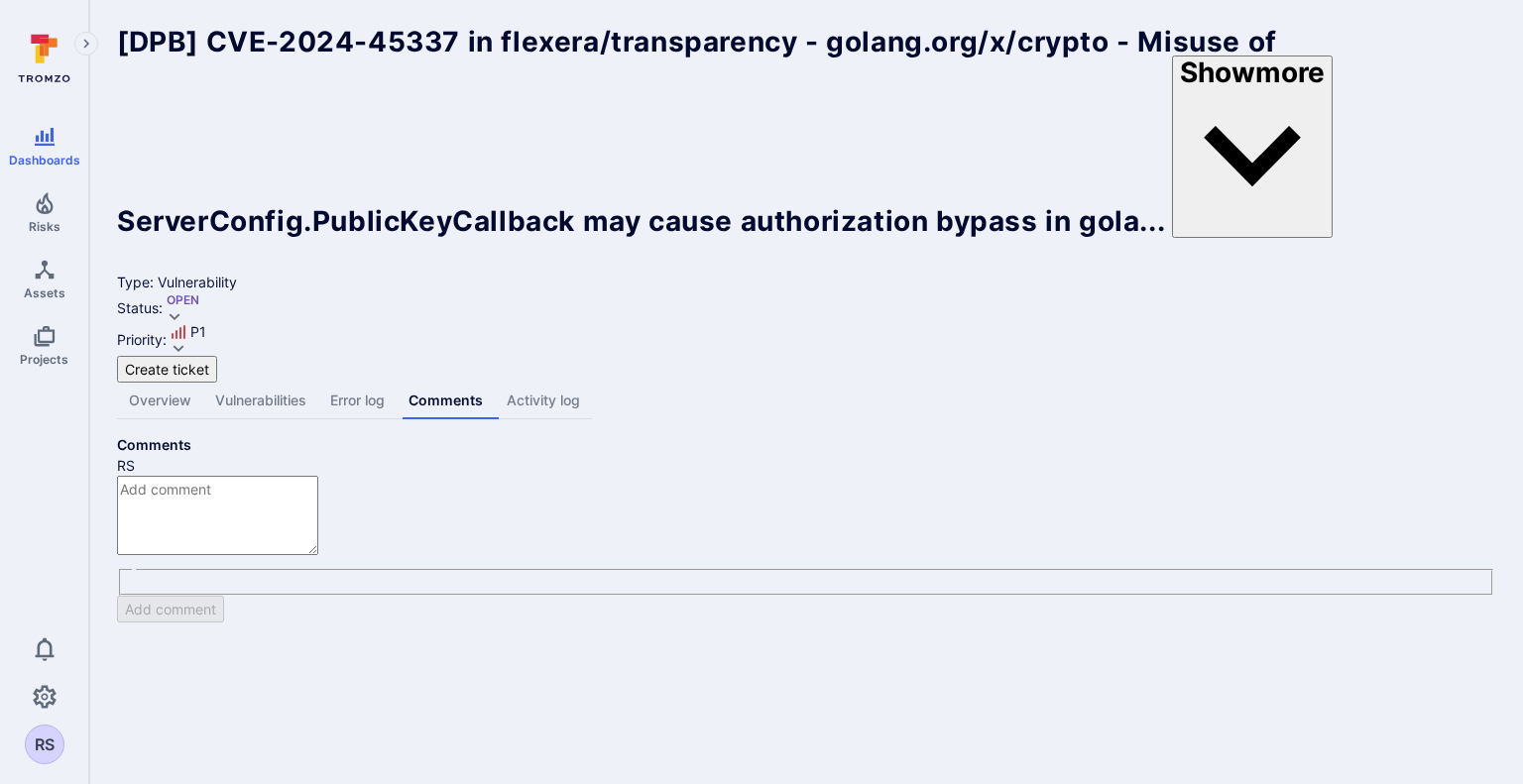 click on "Activity log" at bounding box center (543, 400) 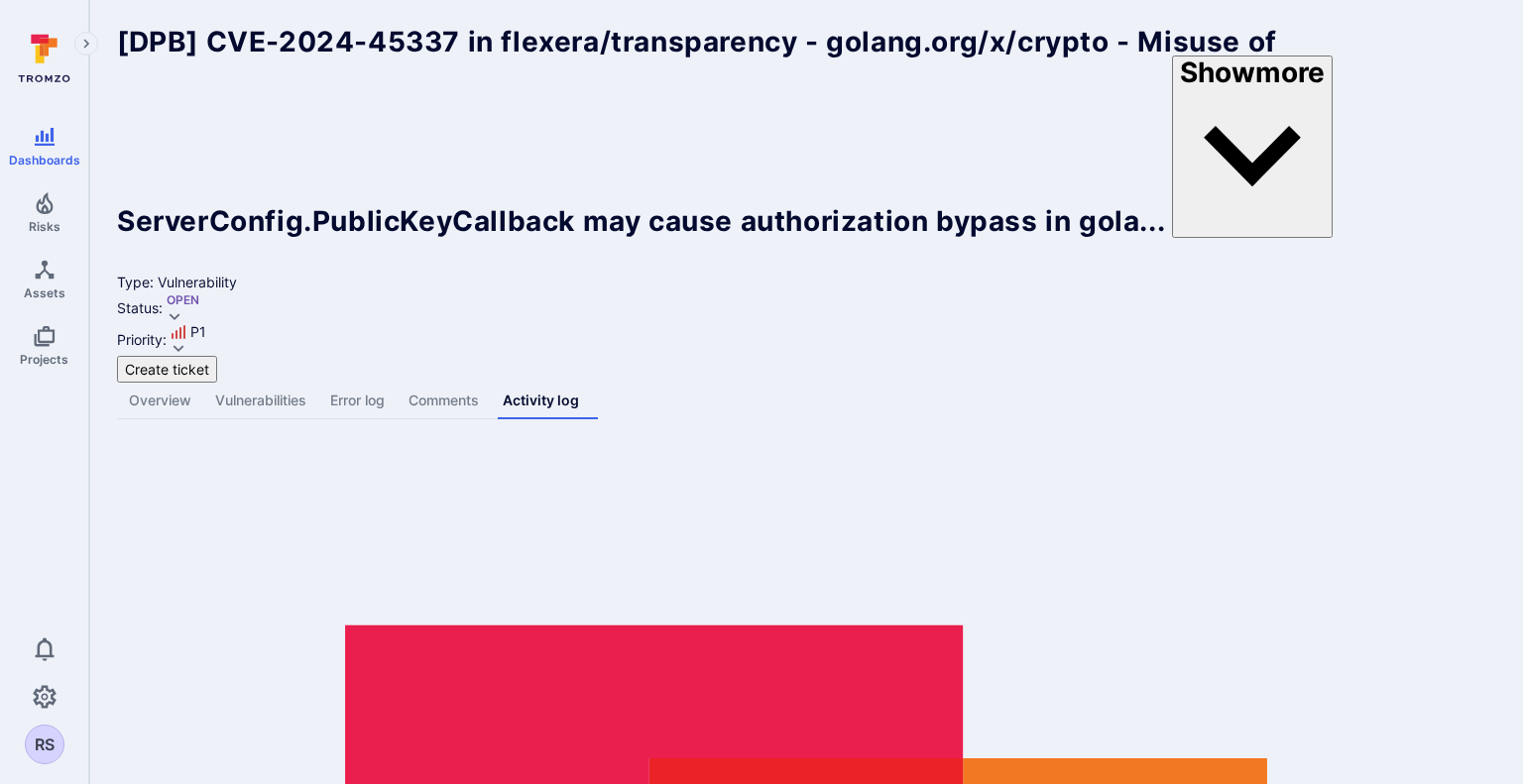 click on "Overview" at bounding box center [160, 400] 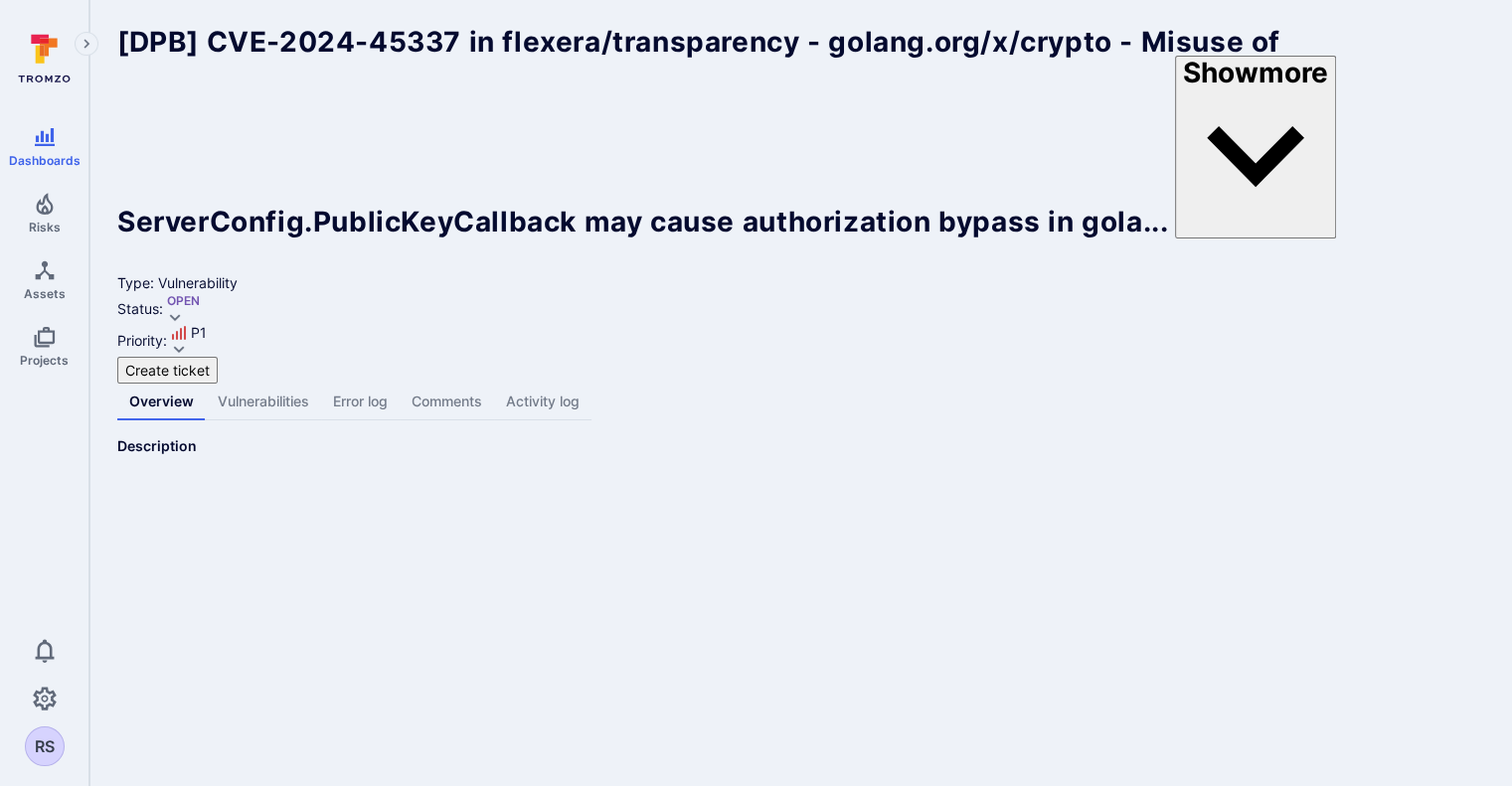 click on "Type: Vulnerability Status: Open Priority: P1 Create ticket" at bounding box center (800, 328) 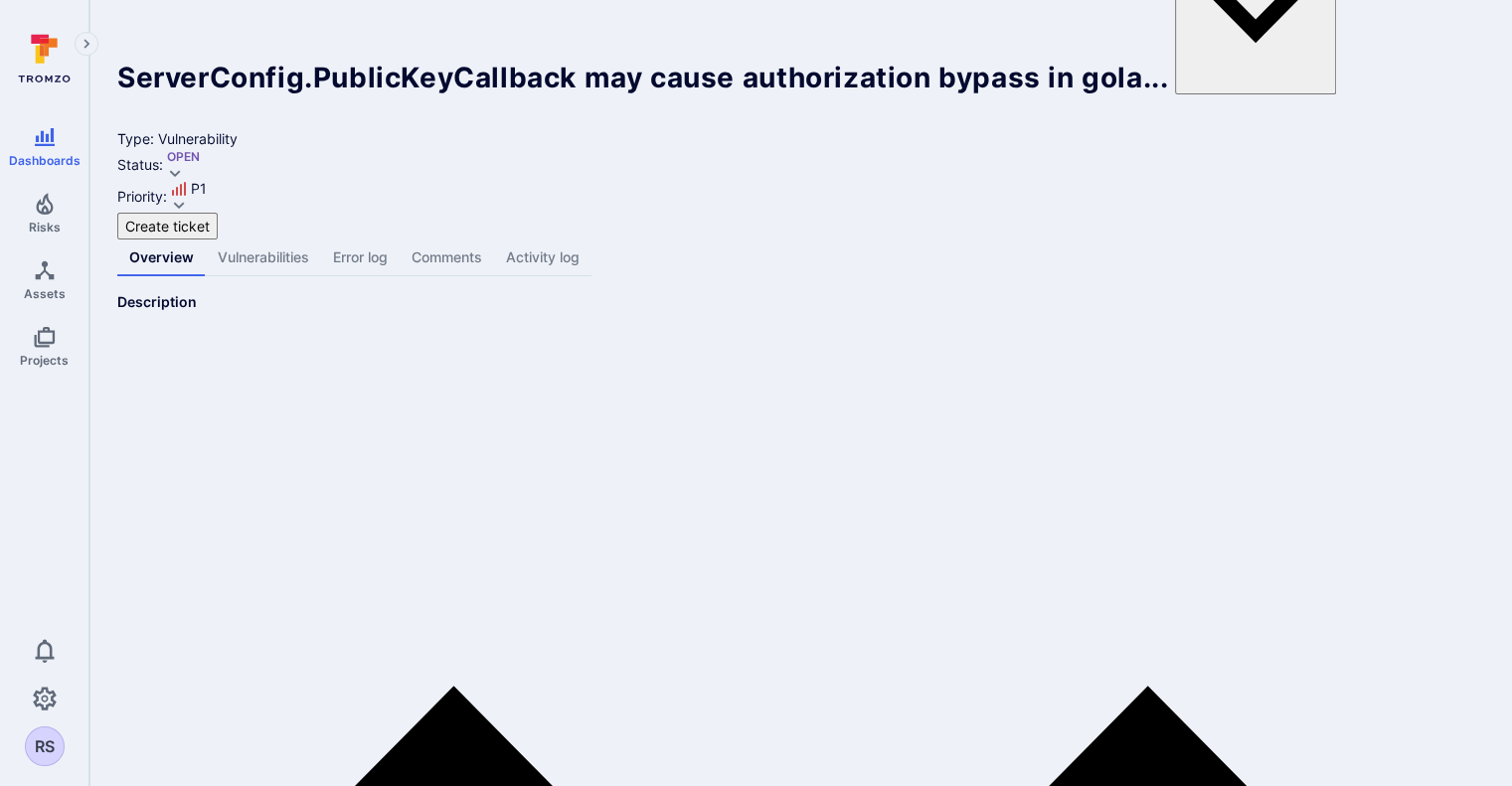scroll, scrollTop: 0, scrollLeft: 0, axis: both 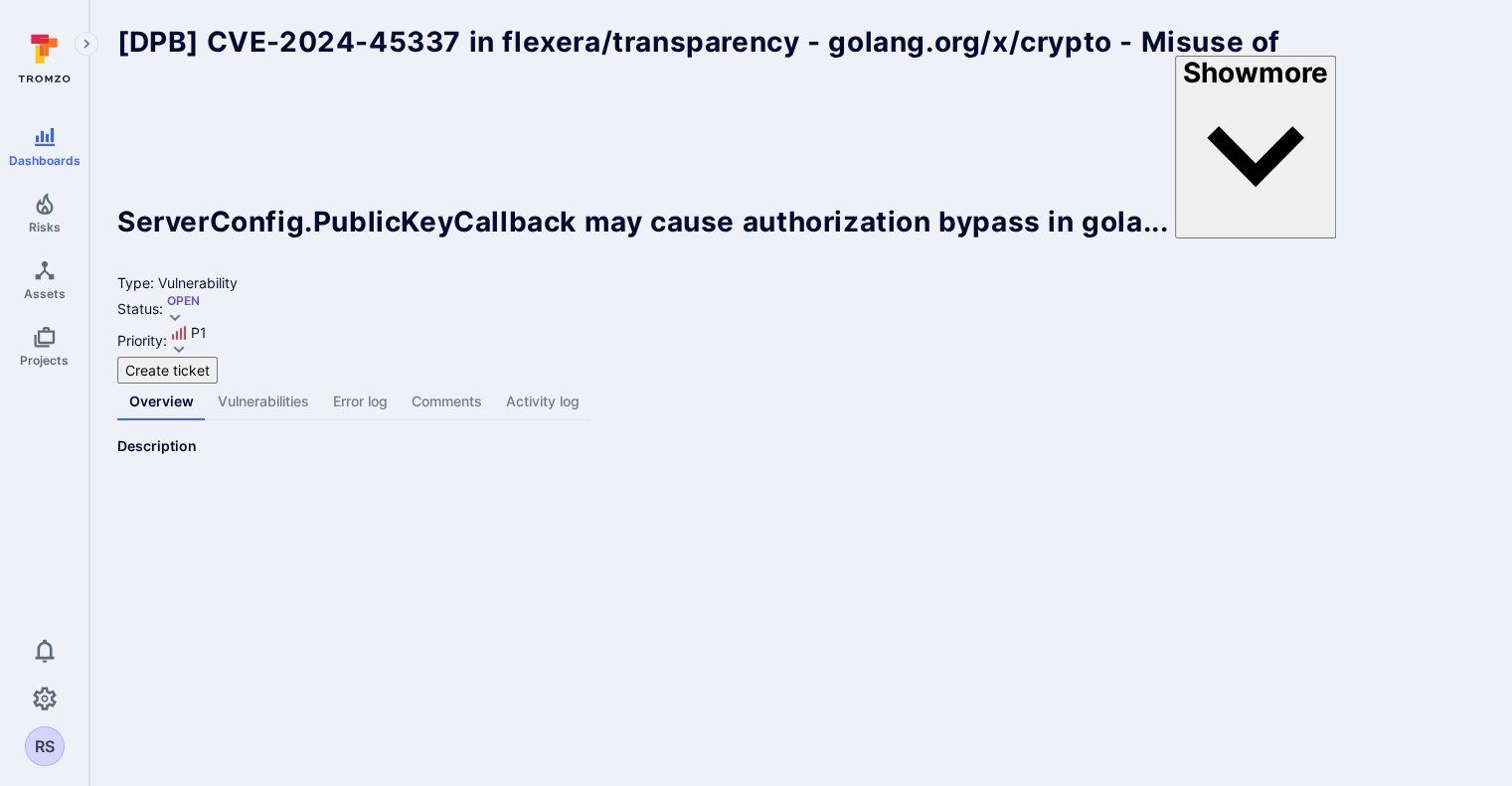 click on "Show  more" at bounding box center (1256, 147) 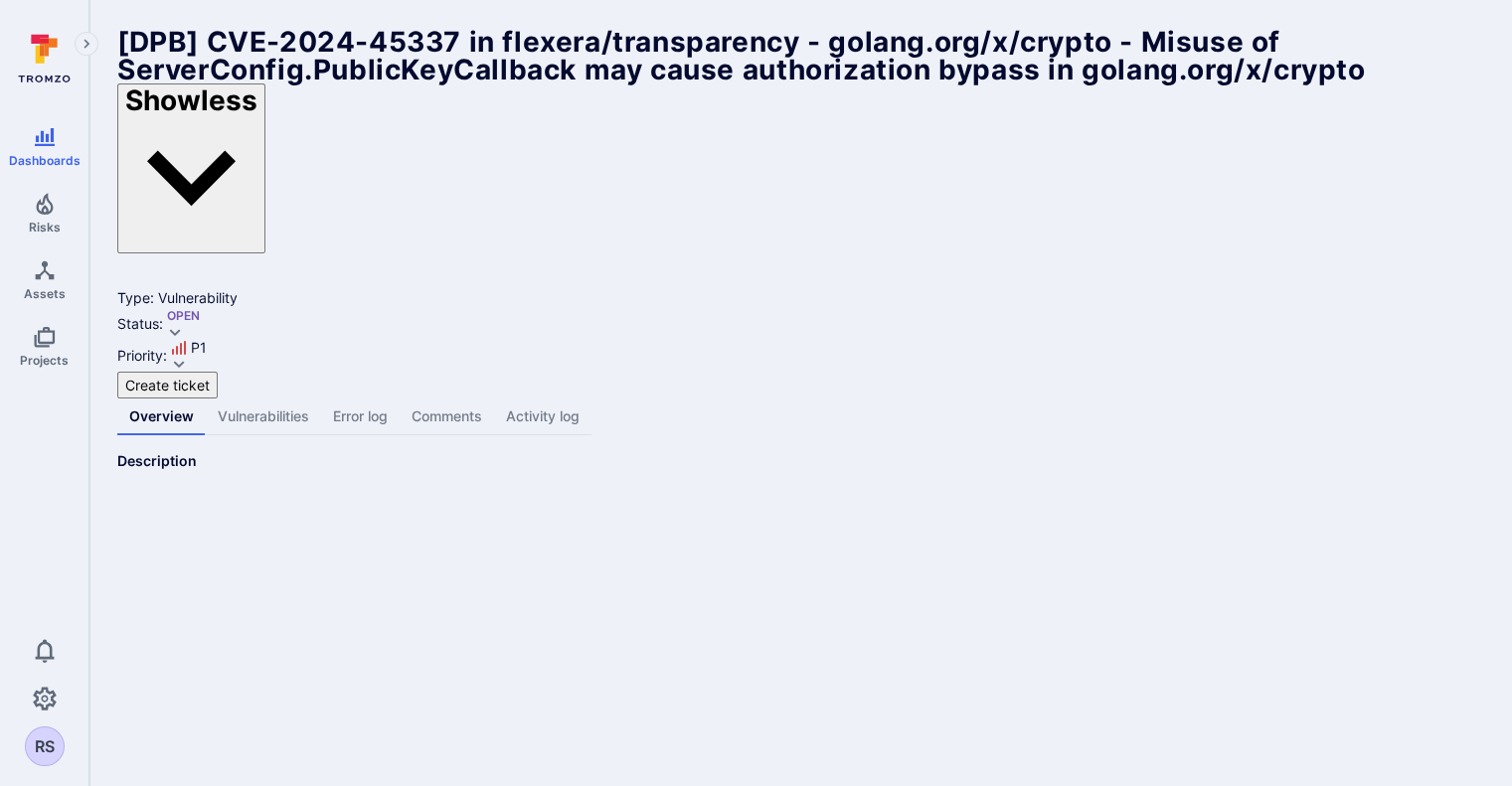 click on "Applications and libraries which misuse the ServerConfig.PublicKeyCallback callback may be susceptible to an authorization bypass." at bounding box center [800, 1852] 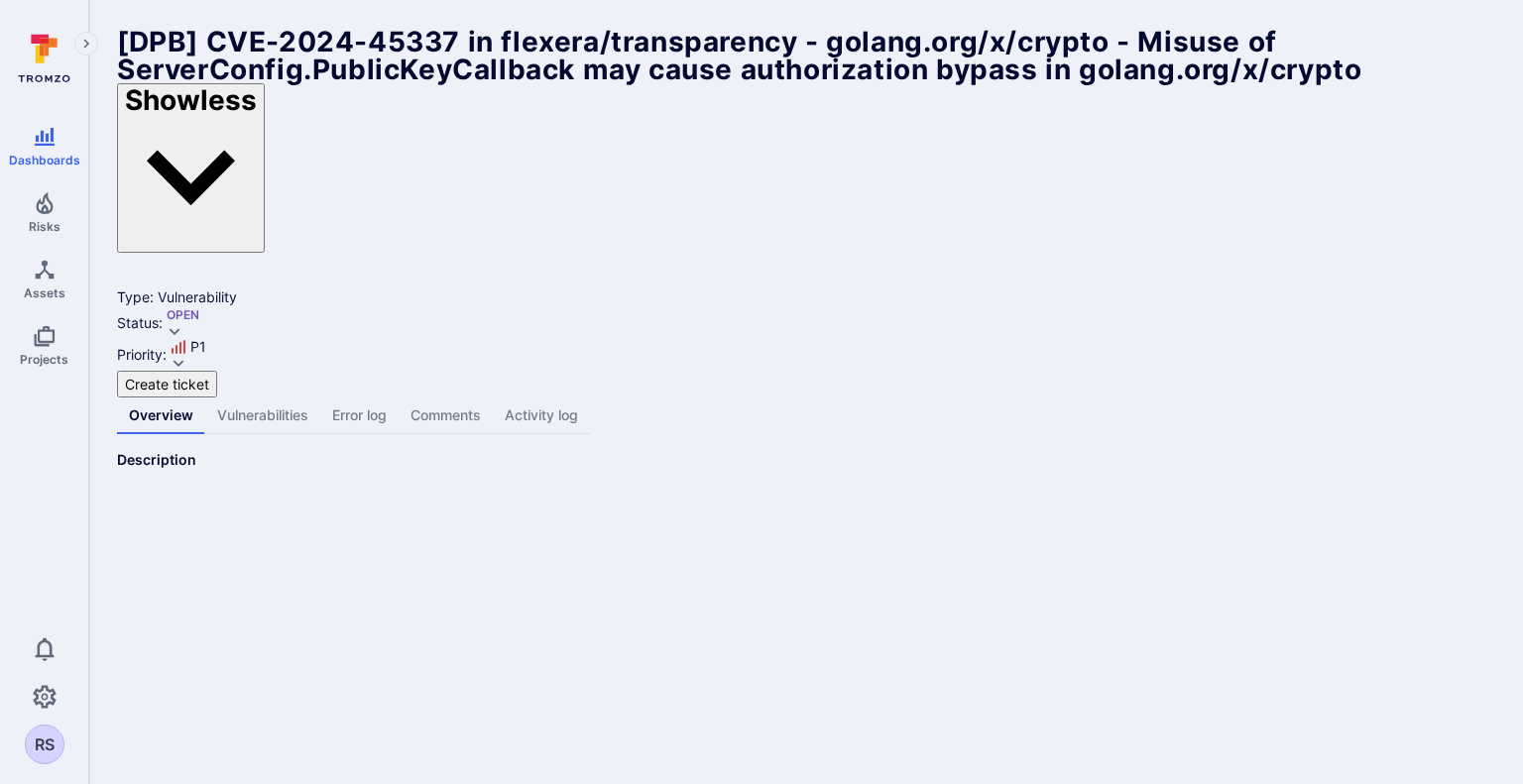click at bounding box center [806, 1161] 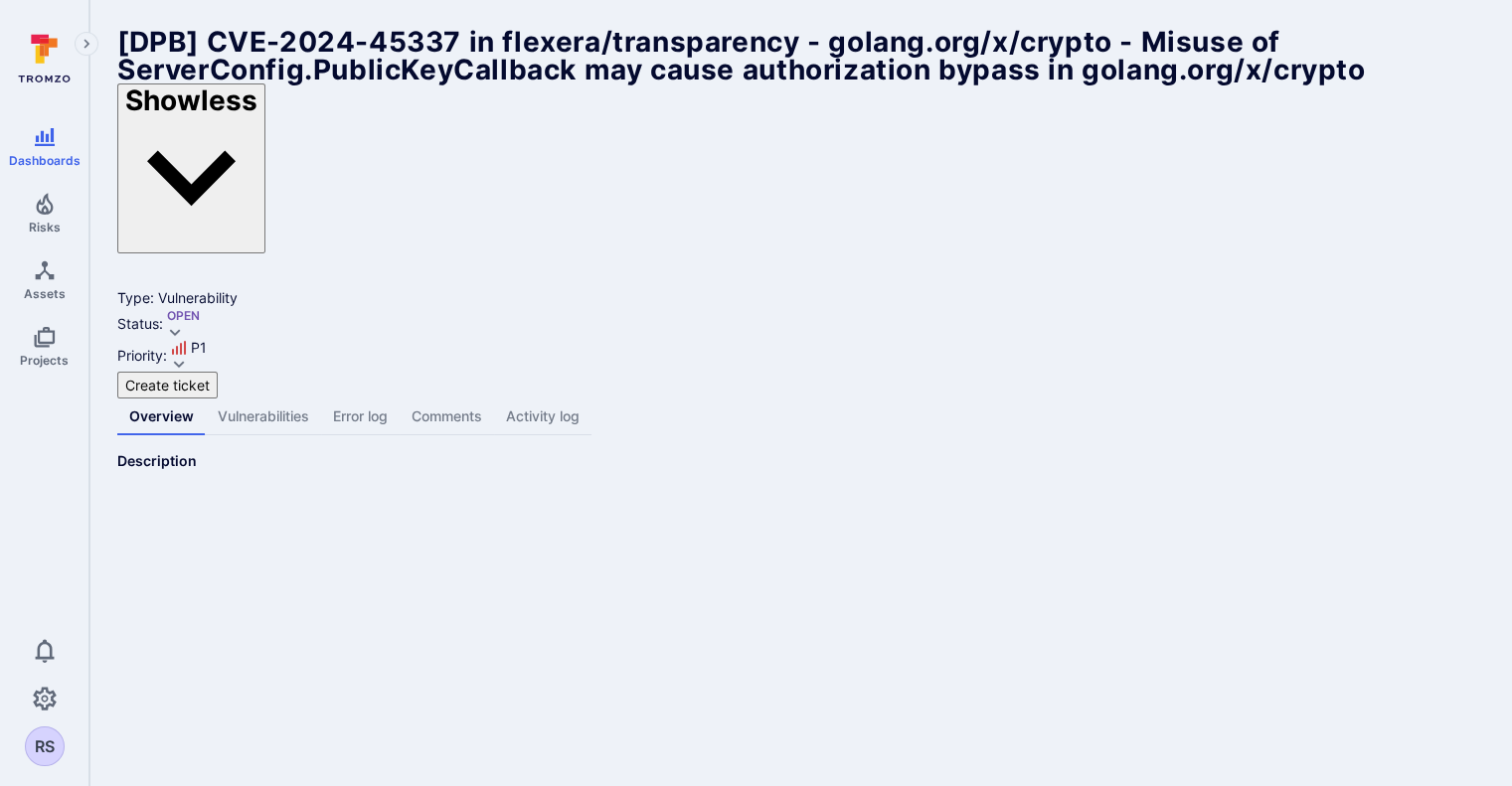 click on "Type: Vulnerability Status: Open Priority: P1 Create ticket" at bounding box center [800, 343] 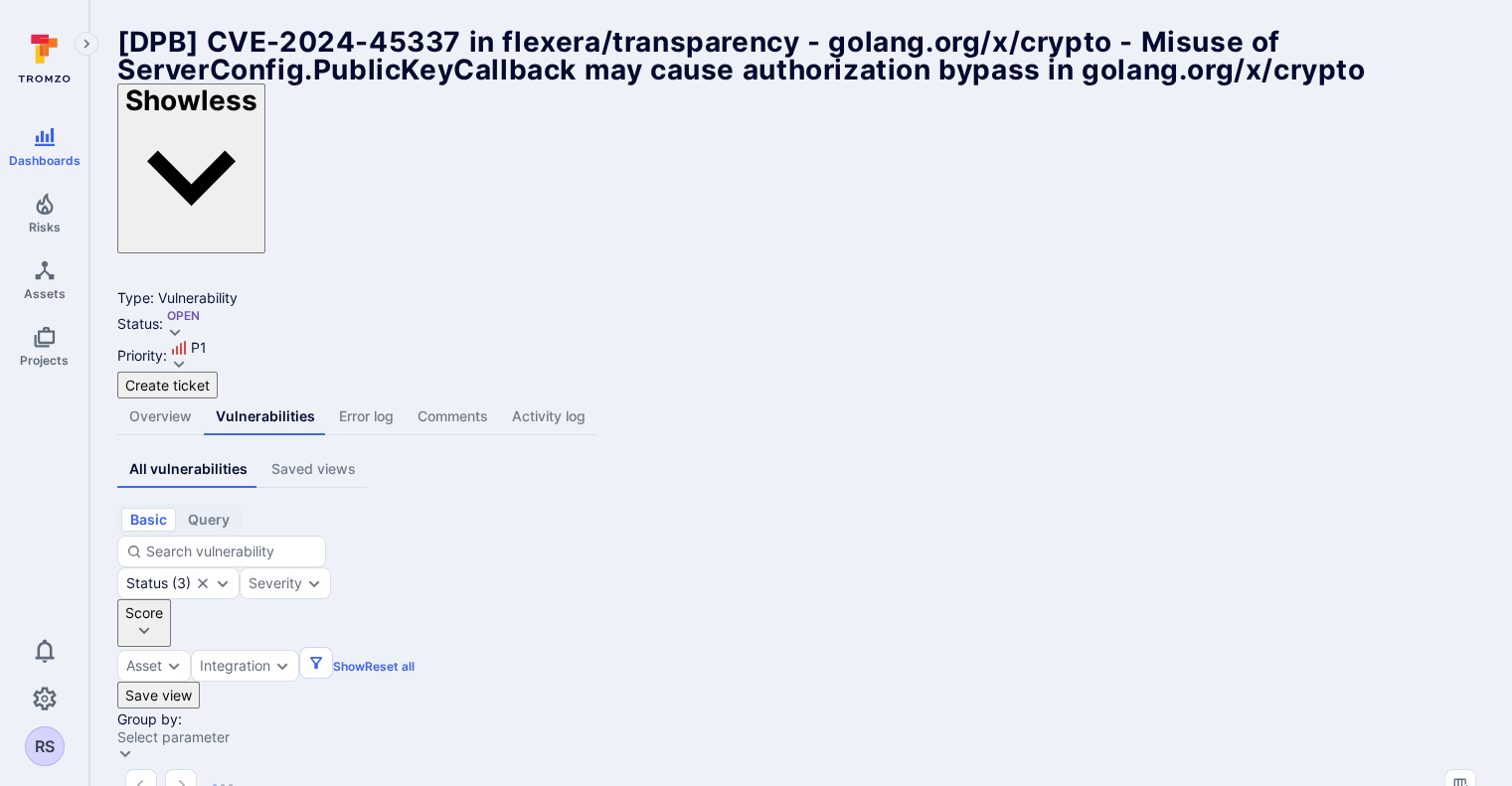 click on "All vulnerabilities Saved views basic query Status  ( 3 ) Severity Score Asset Integration Show Reset all Save view Status : open triaged in process Alert : ALT-100124 Group by: Select parameter Vulnerability Status Severity Asset Asset Type Asset context Projects Integration Fix available Exploit available Source filename   No saved views created yet Create saved views by applying filters or groups and make them accessible to everyone in your organization" at bounding box center (800, 799) 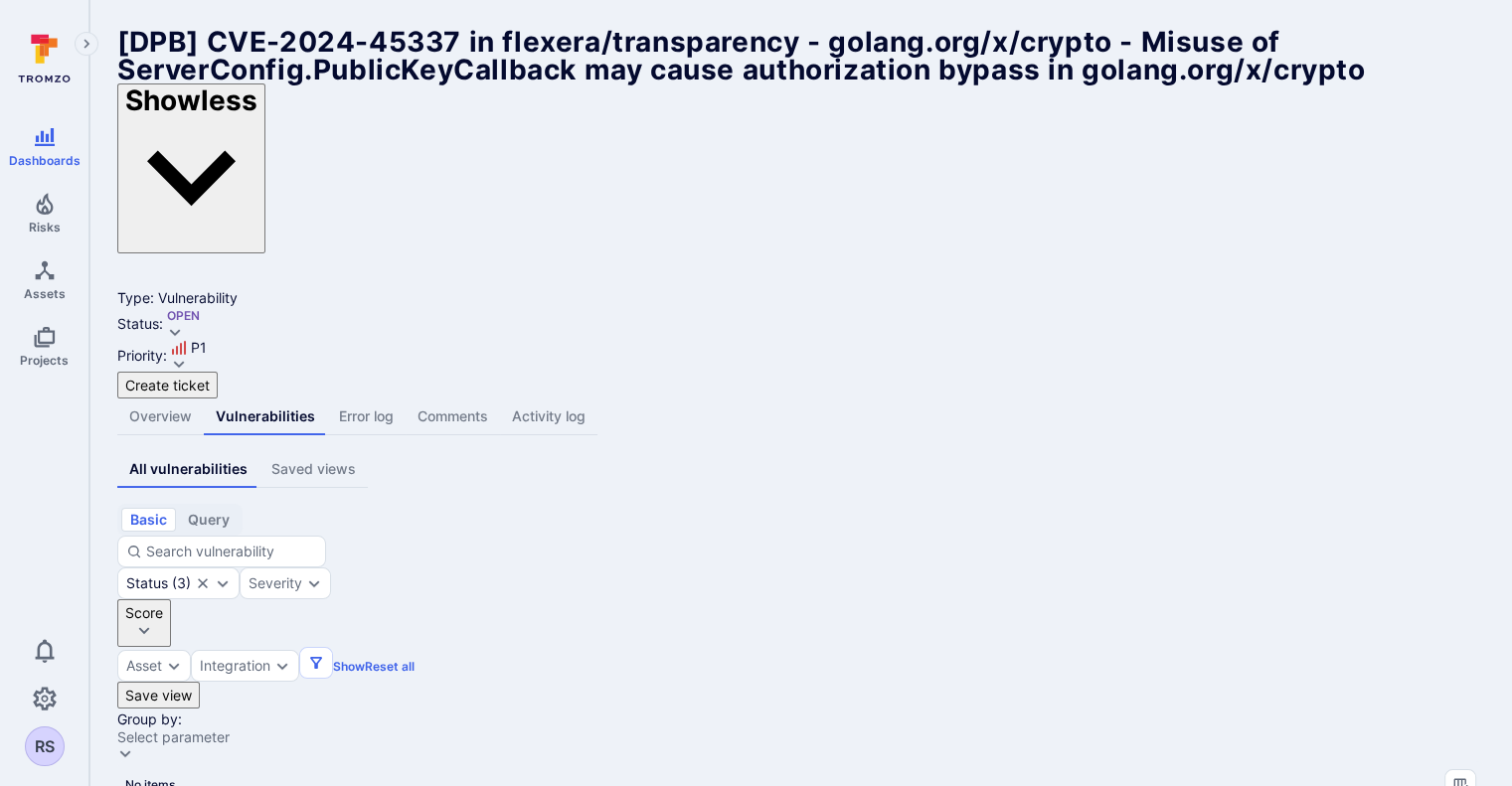 click on "Error log" at bounding box center [366, 416] 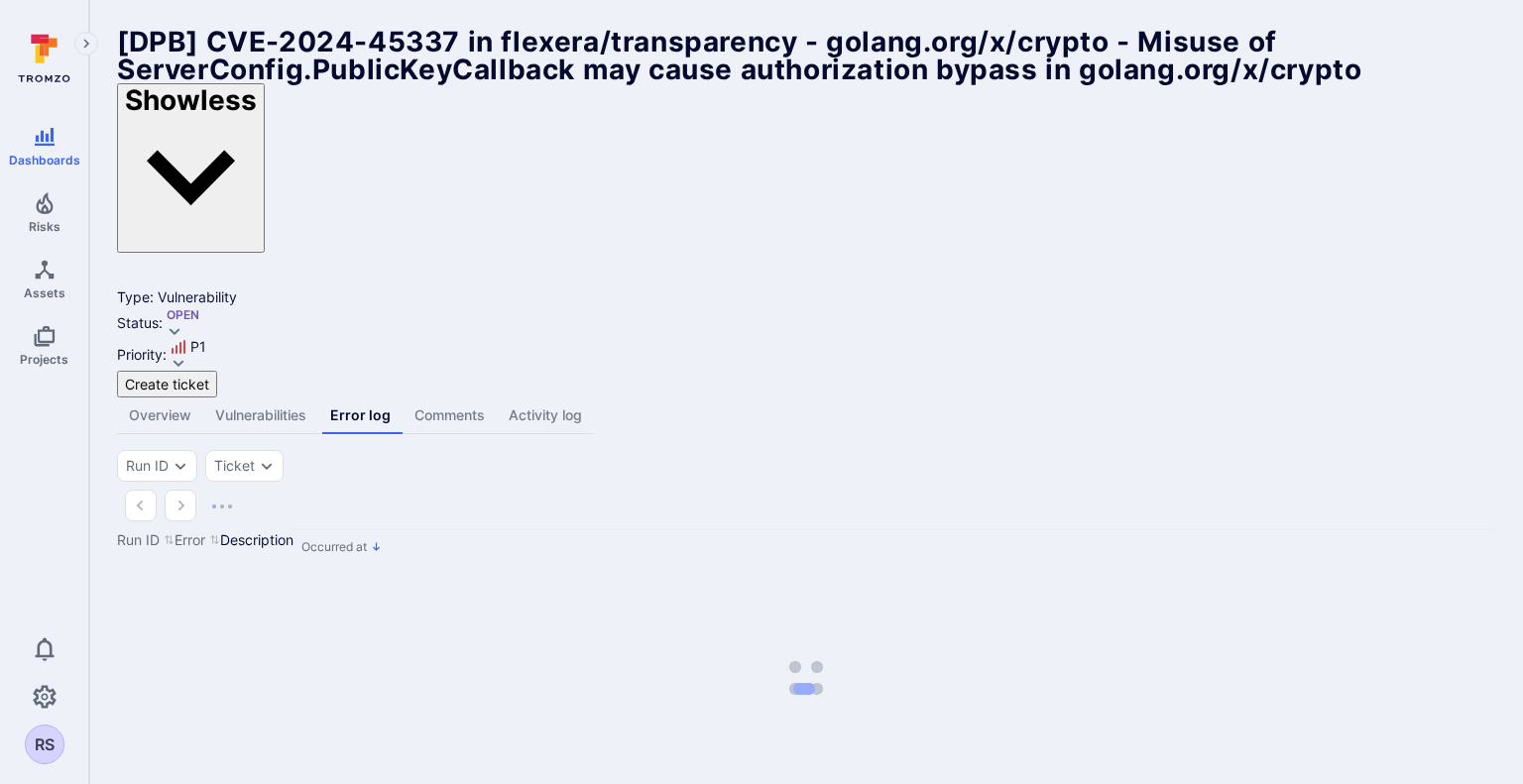click on "[DPB] CVE-2024-45337 in flexera/transparency - golang.org/x/crypto - Misuse of ServerConfig.PublicKeyCallback may cause authorization bypass in golang.org/x/crypto ...   Show  more   Show  less Type: Vulnerability Status: Open Priority: P1 Create ticket Overview Vulnerabilities Error log Comments Activity log Run ID Ticket Run ID Error Description Occurred at" at bounding box center [806, 447] 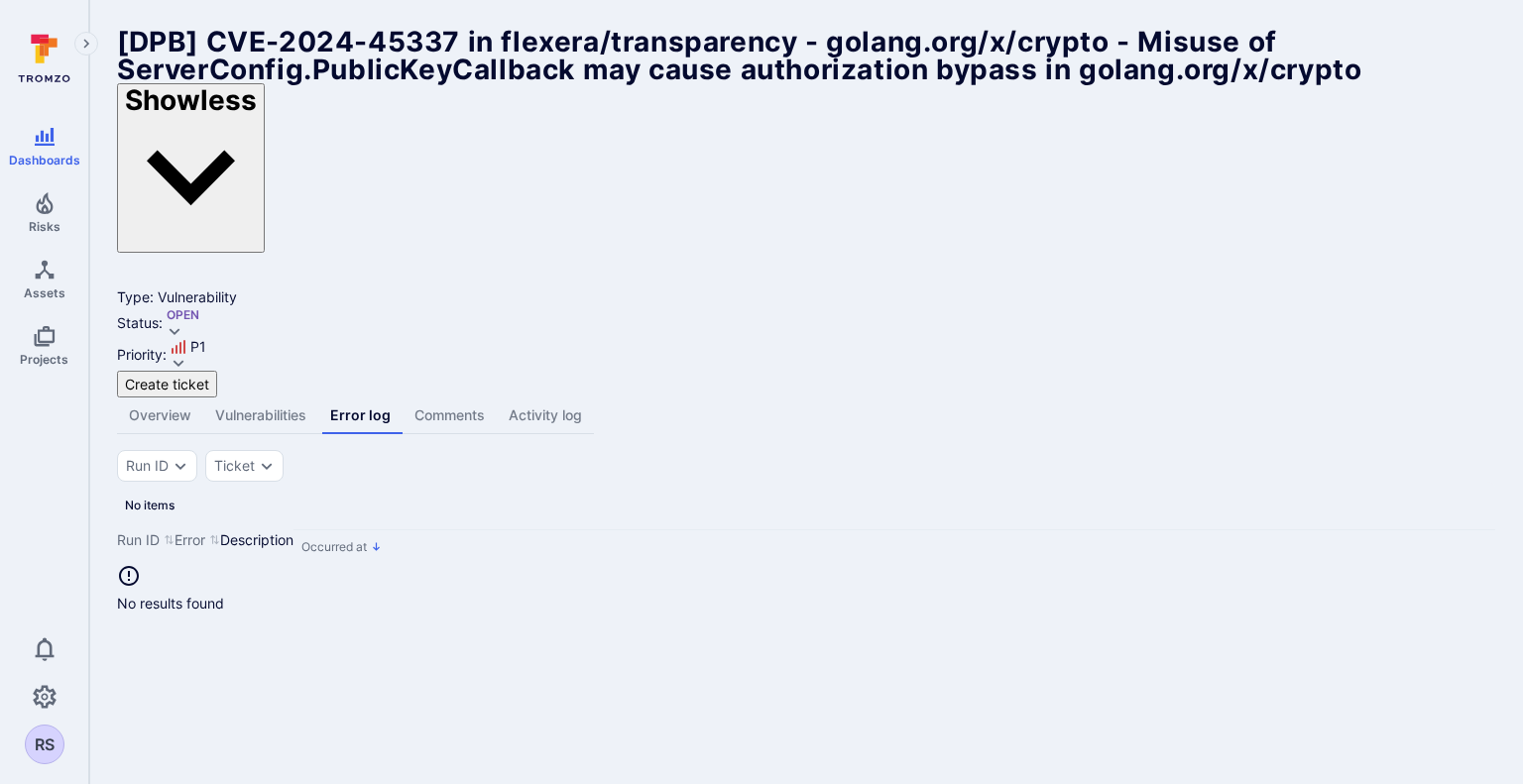 click on "Comments" at bounding box center [449, 415] 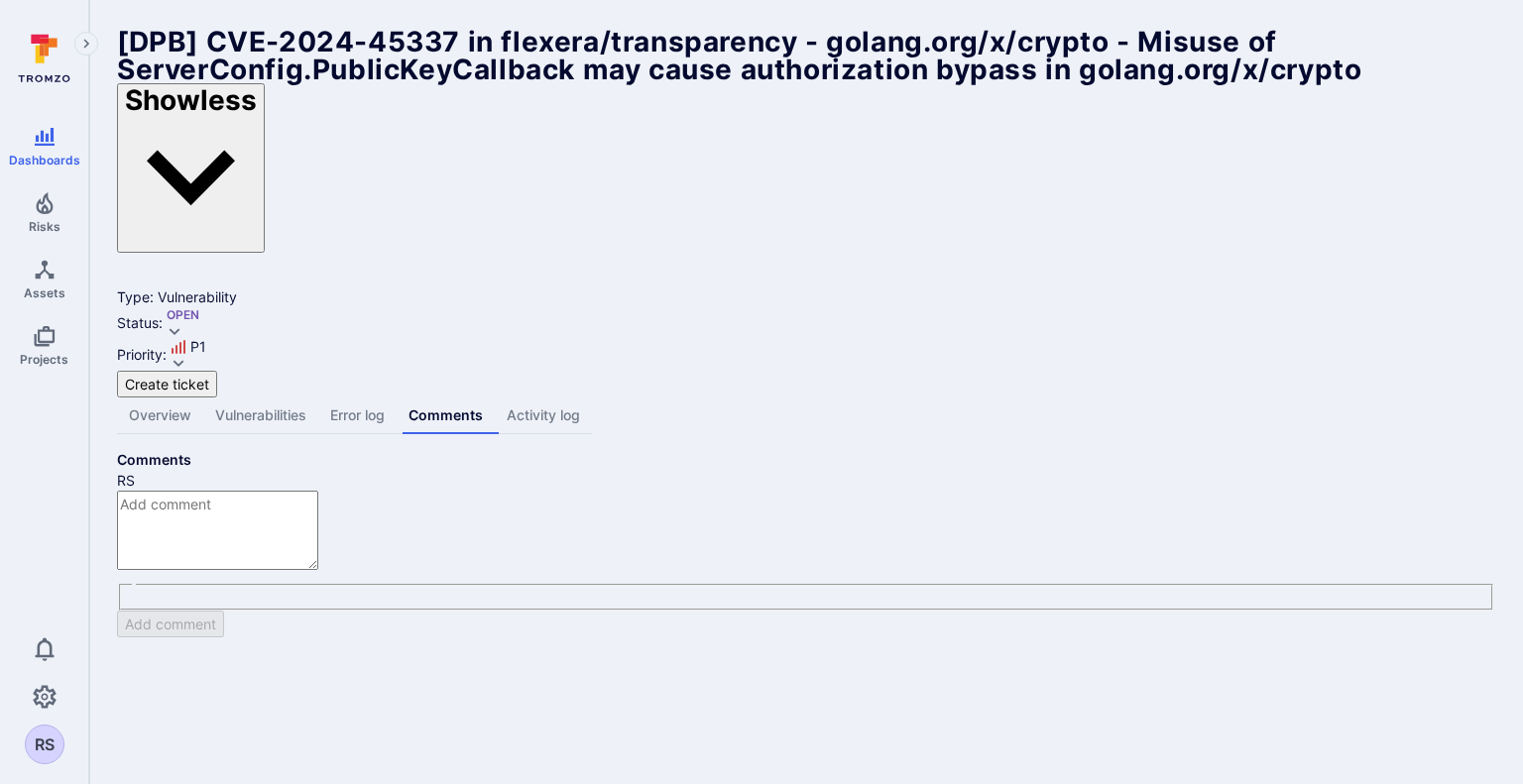 click on "Dashboards Risks Assets Projects 0 RS Dashboards All dashboards Overview Alerts Vulnerabilities [DPB] CVE-2024-45337 in flexera/transparency - golang.org/x/crypto - Misuse of ServerConfig.PublicKeyCallback may cause authorization bypass in golang.org/x/crypto Show more Show less Type: Vulnerability Status: Open Priority: P1 Create ticket Overview Vulnerabilities Error log Comments Activity log Comments RS x Add comment" at bounding box center (762, 392) 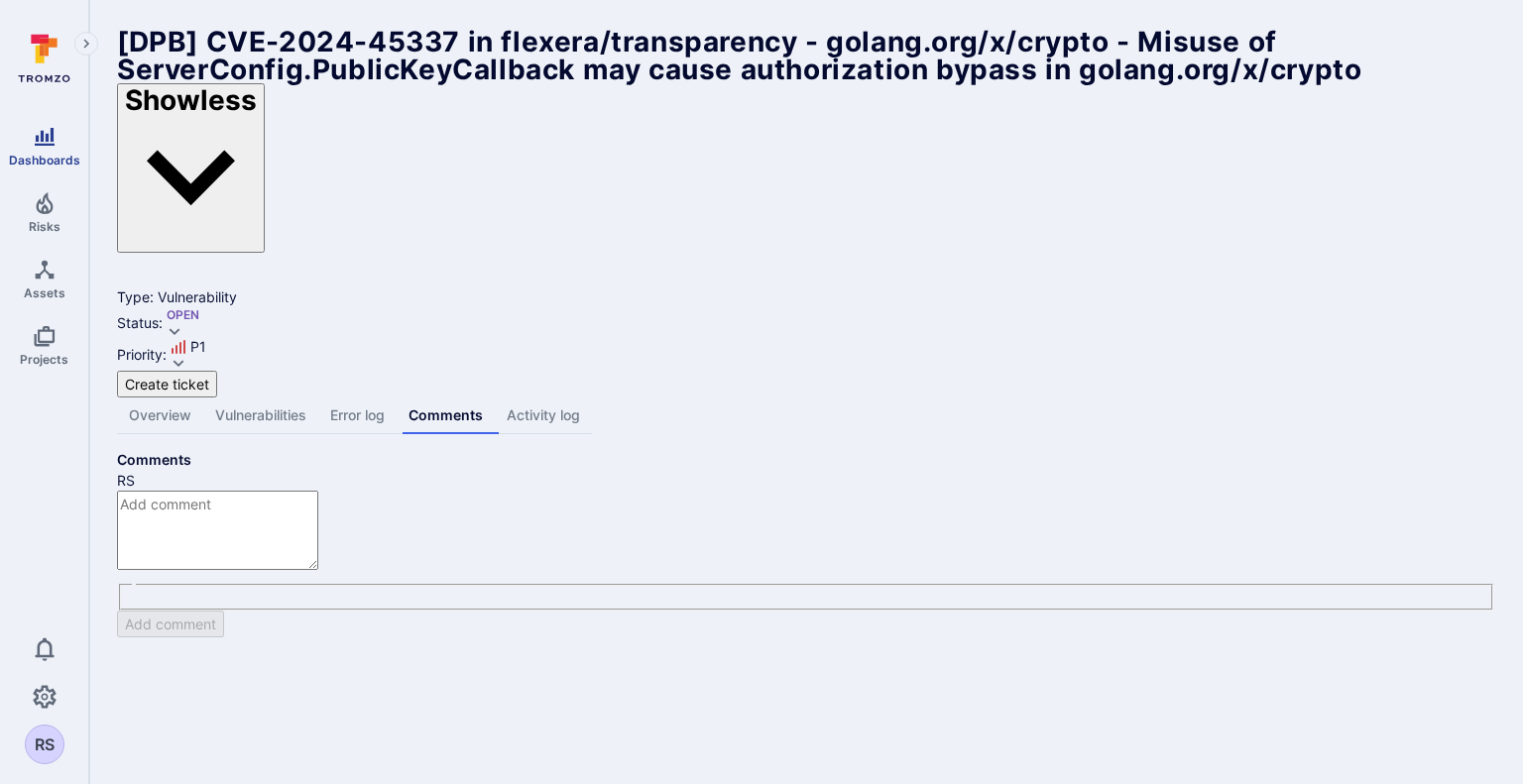 click 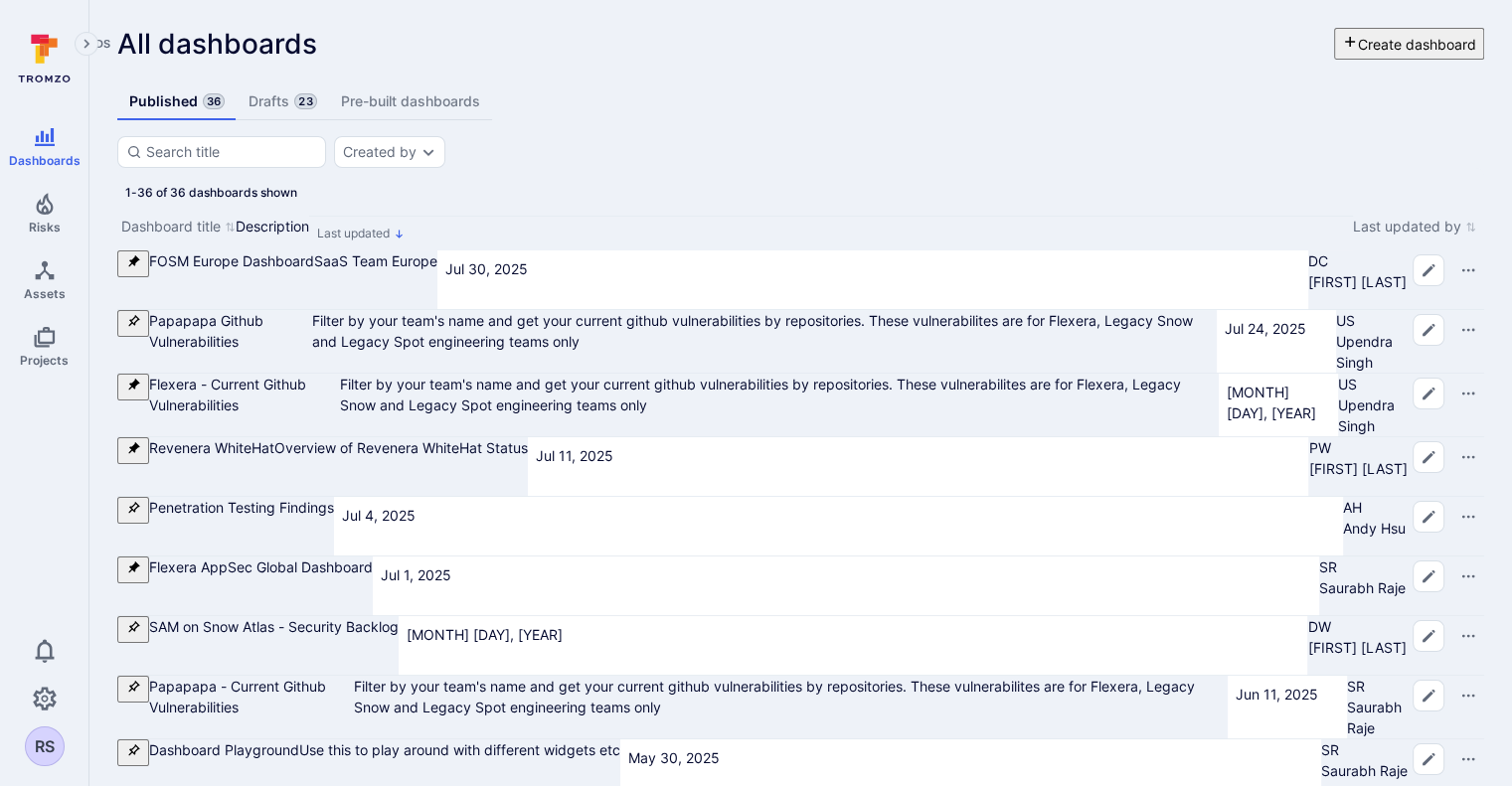 click 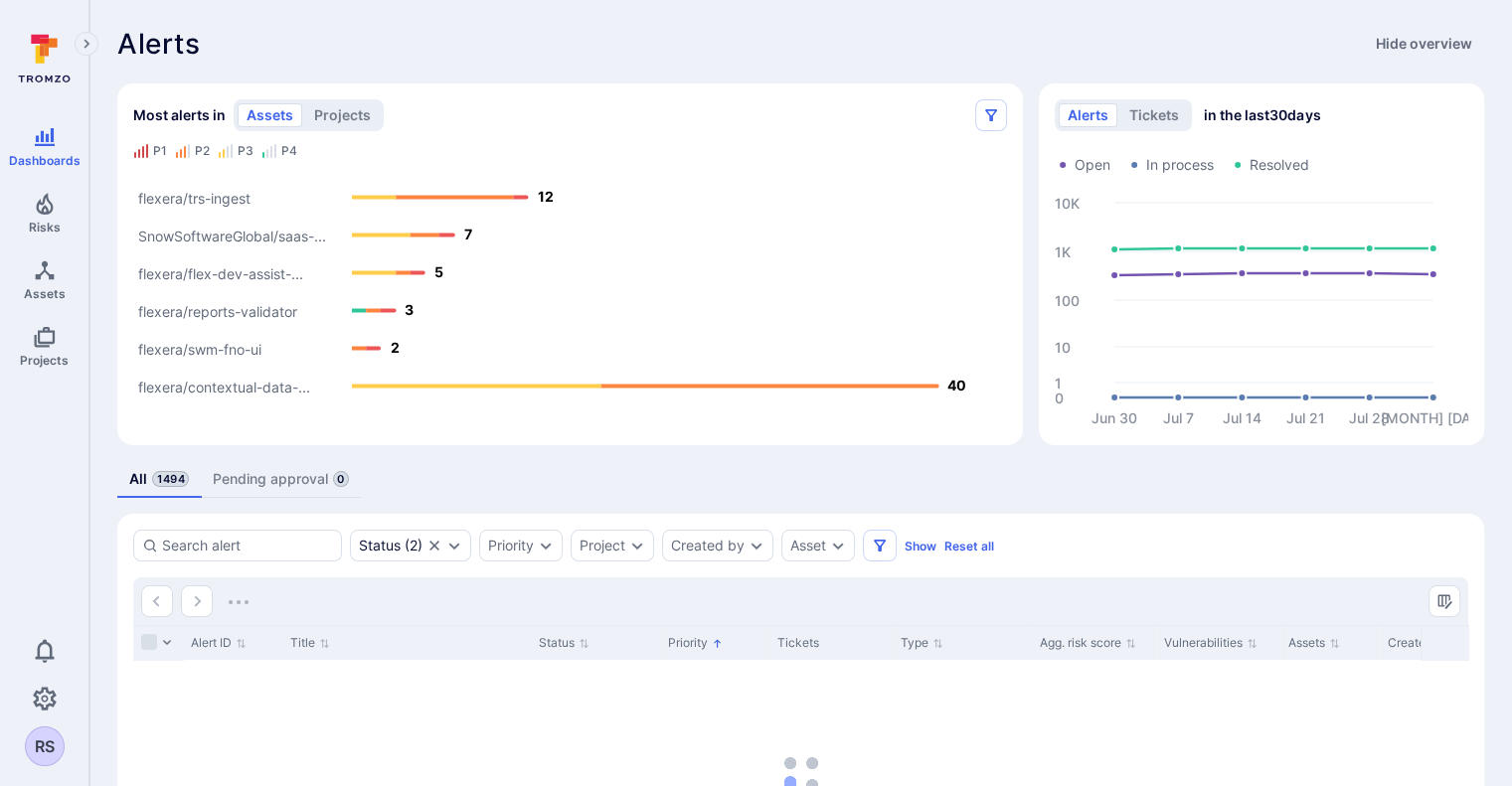 click on "flexera/trs-ingest" 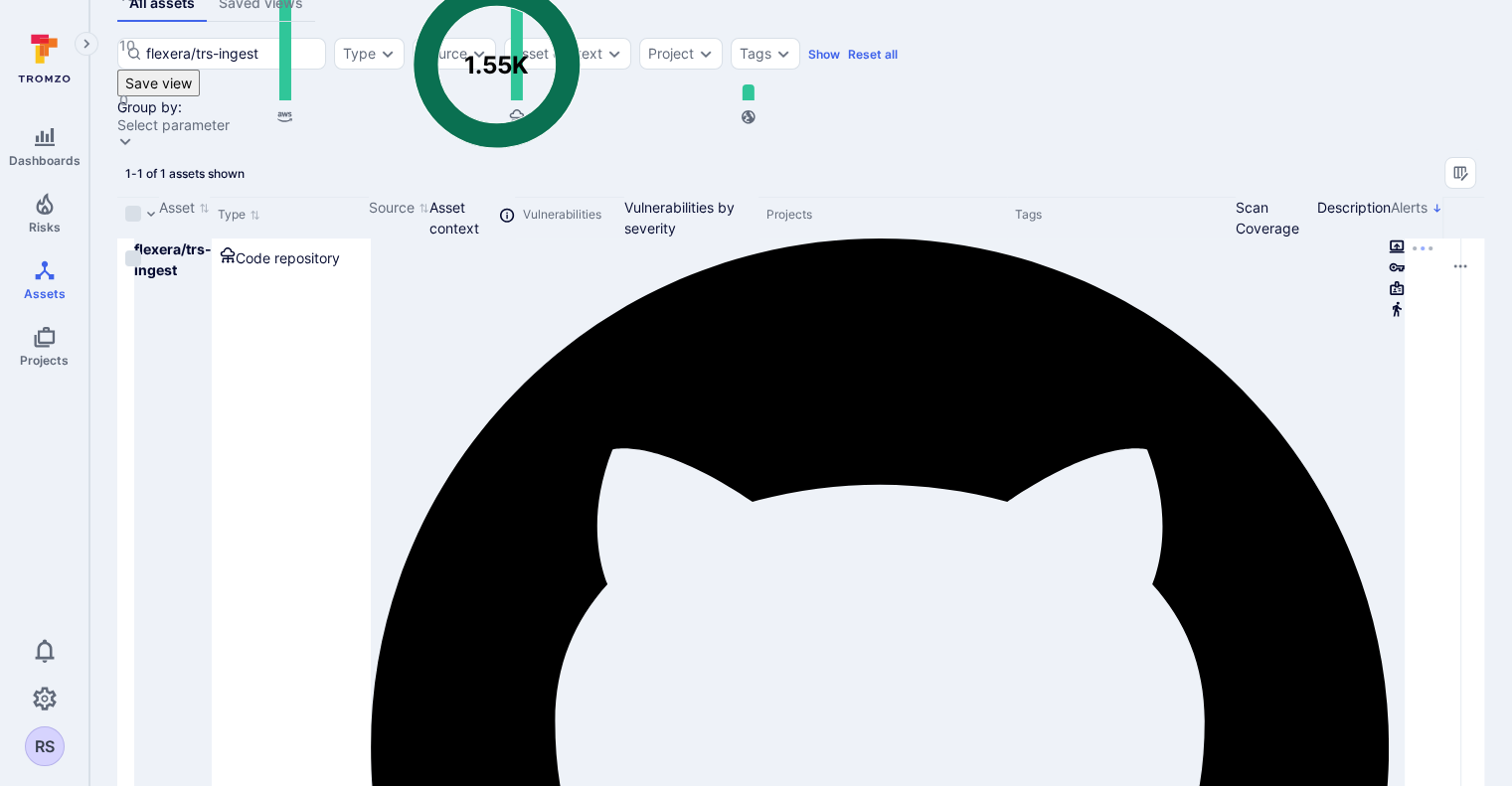 scroll, scrollTop: 136, scrollLeft: 0, axis: vertical 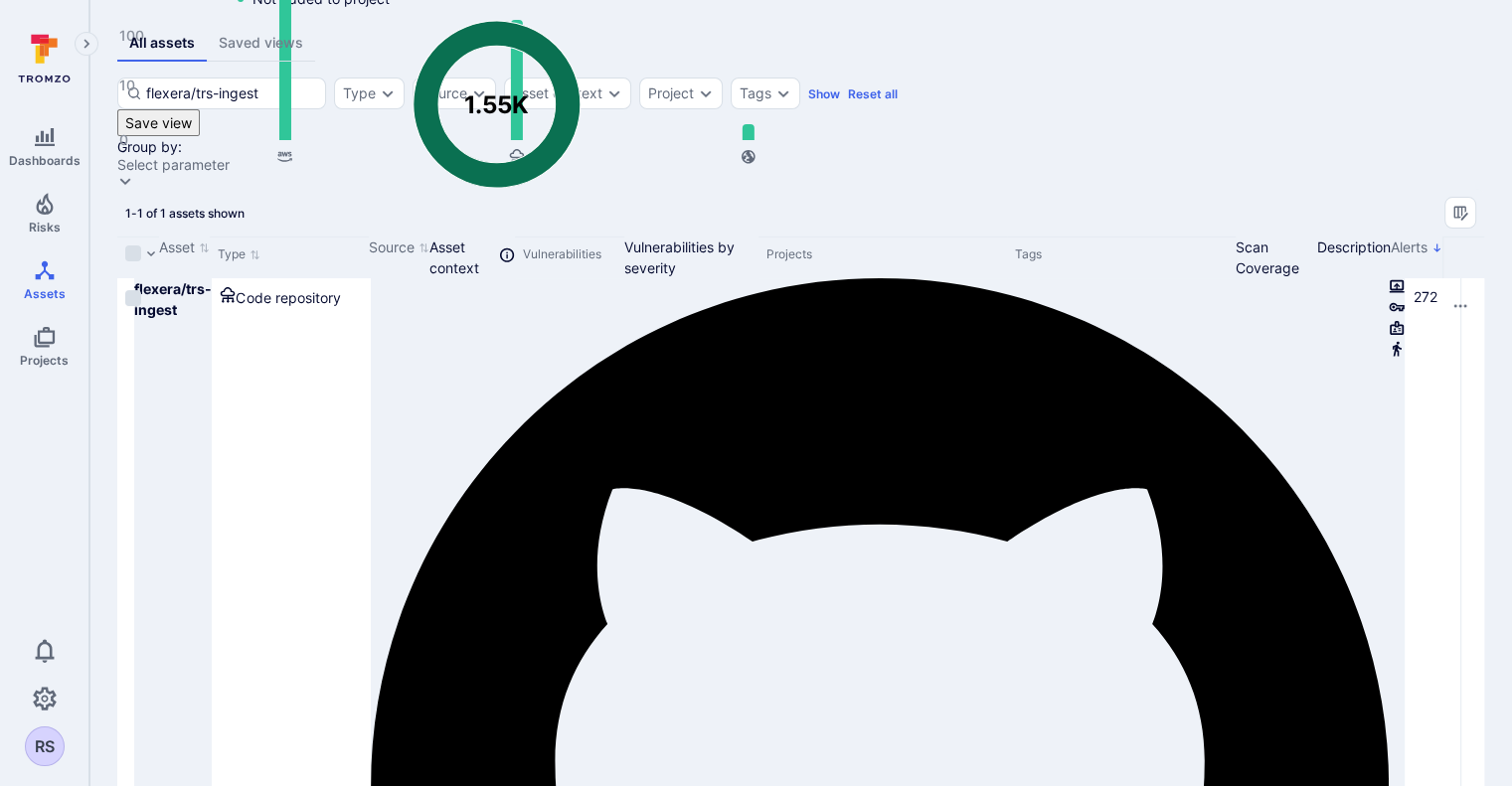 click on "Asset Type Source Asset context Vulnerabilities Vulnerabilities by severity Projects Tags Scan Coverage Description Alerts flexera/trs-ingest Code repository GitHub PrismaCloudCS 272 7 55 110 100 Teapot (flexera) Tromzo:active Tromzo:priority + 11 github, sca:dependabot, secrets:github, sast:codeql This repository contains source code for services that support TRS ingestion phase 1 8 3 0" at bounding box center [800, 844] 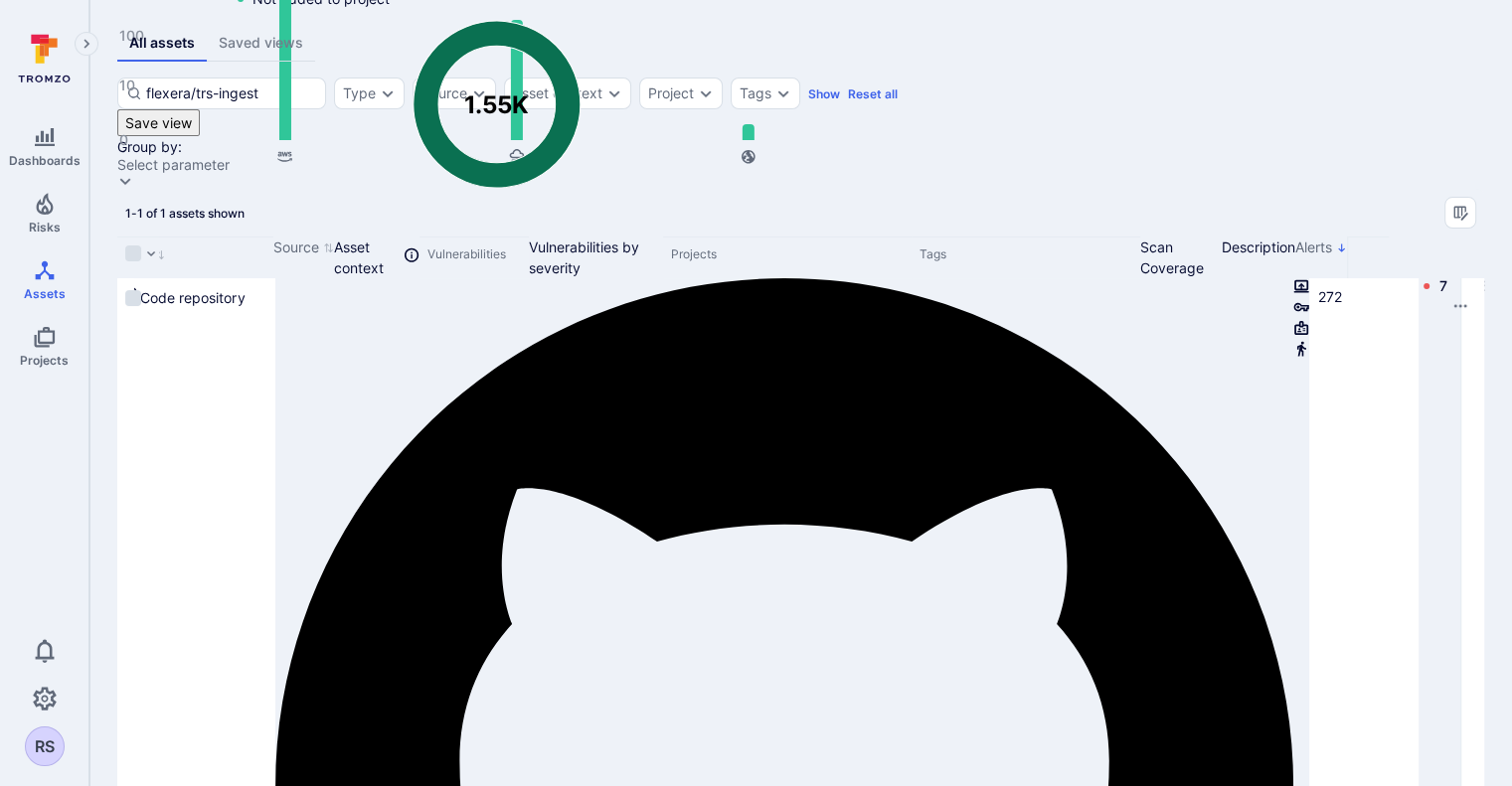 scroll, scrollTop: 0, scrollLeft: 0, axis: both 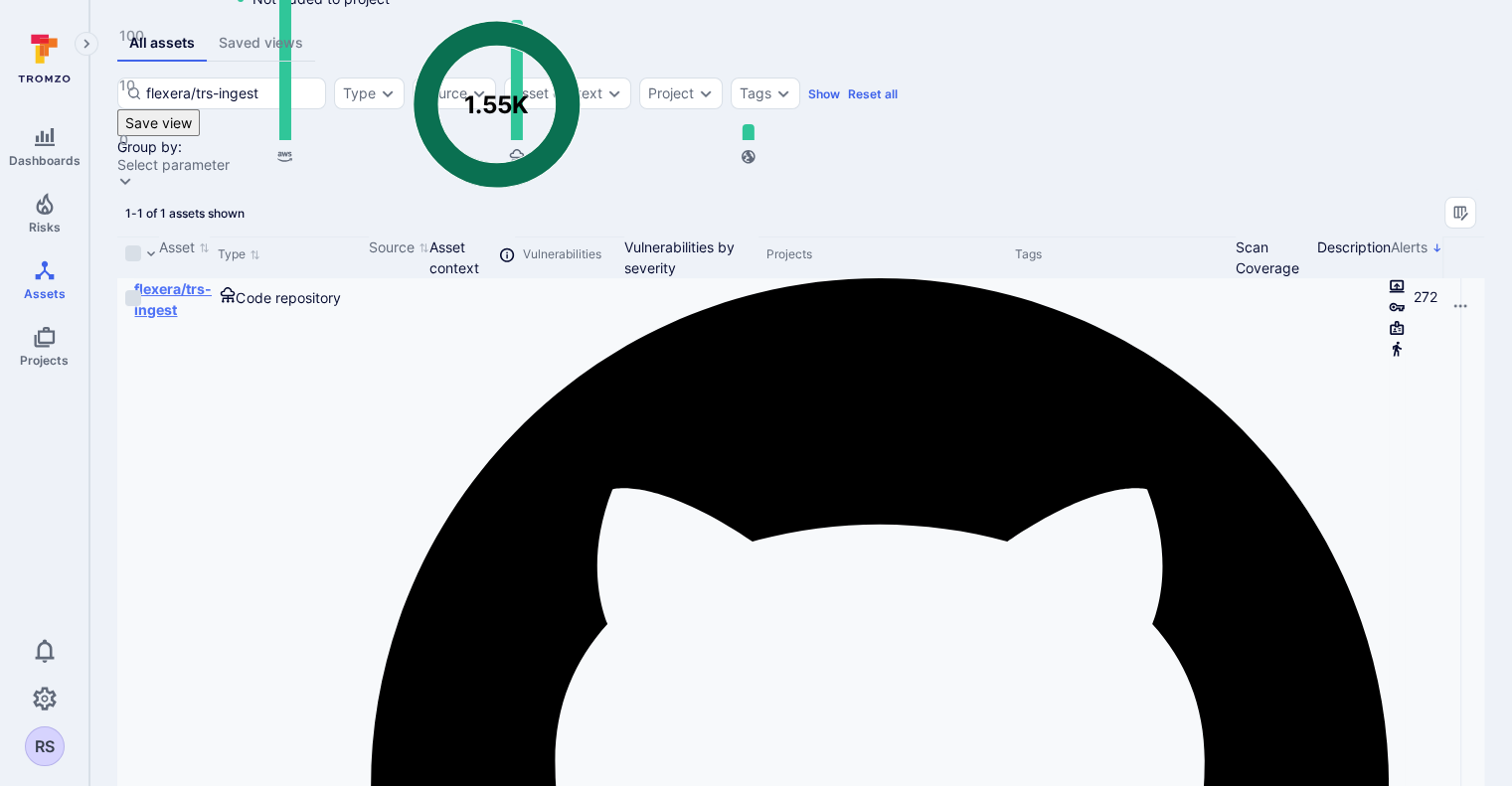 click on "flexera/trs-ingest" 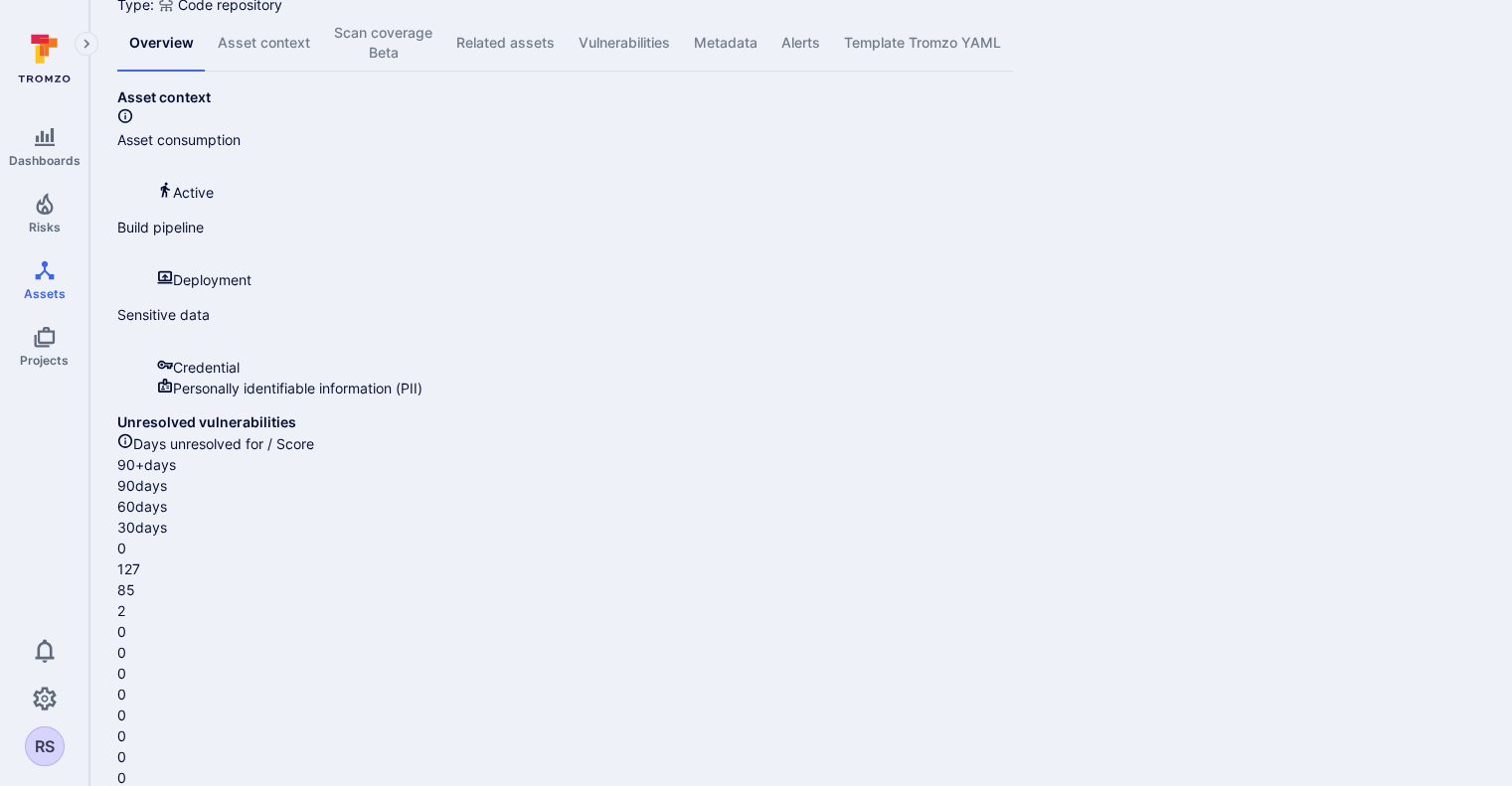 scroll, scrollTop: 0, scrollLeft: 0, axis: both 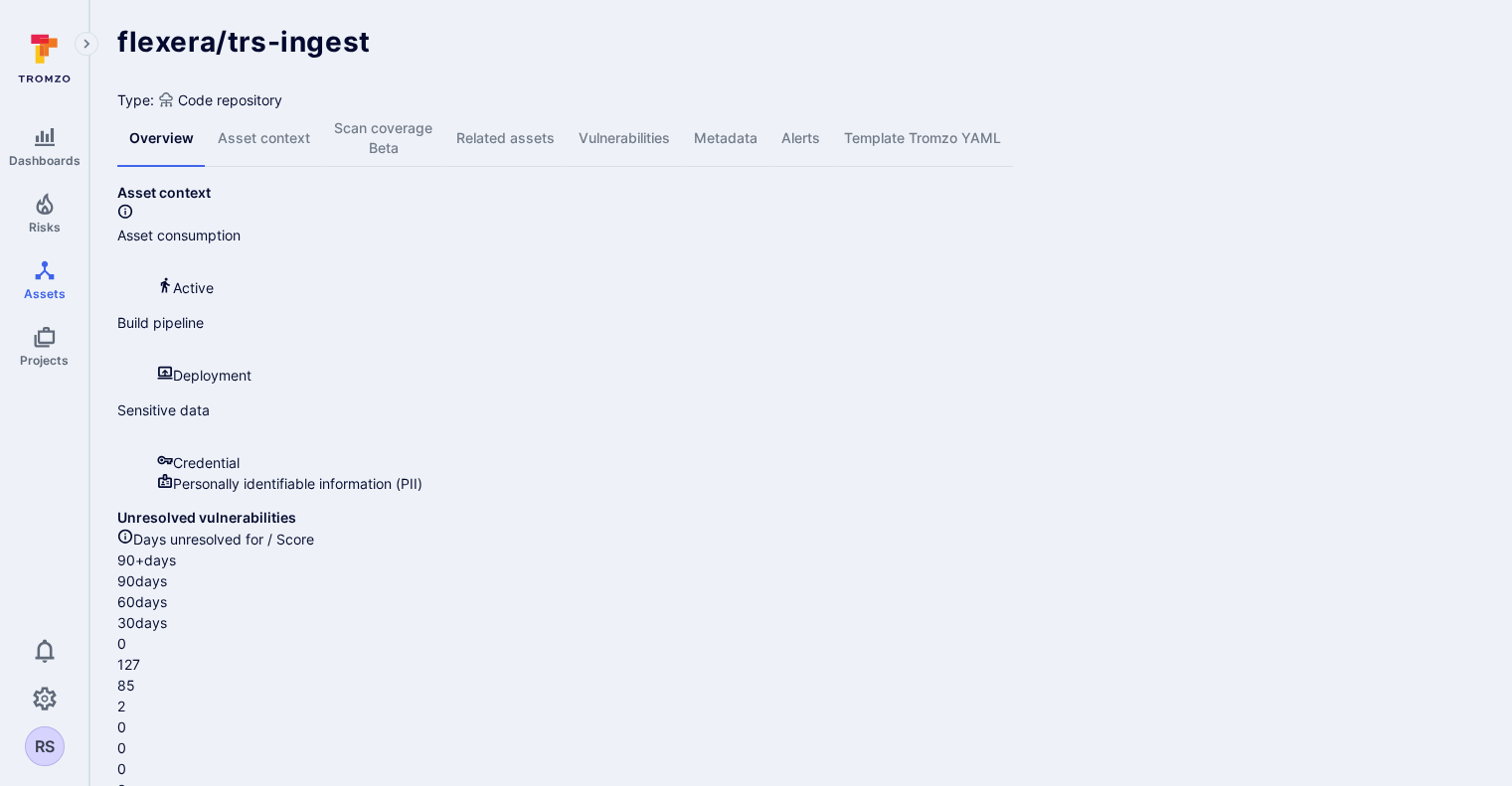 click on "Asset context" at bounding box center [263, 138] 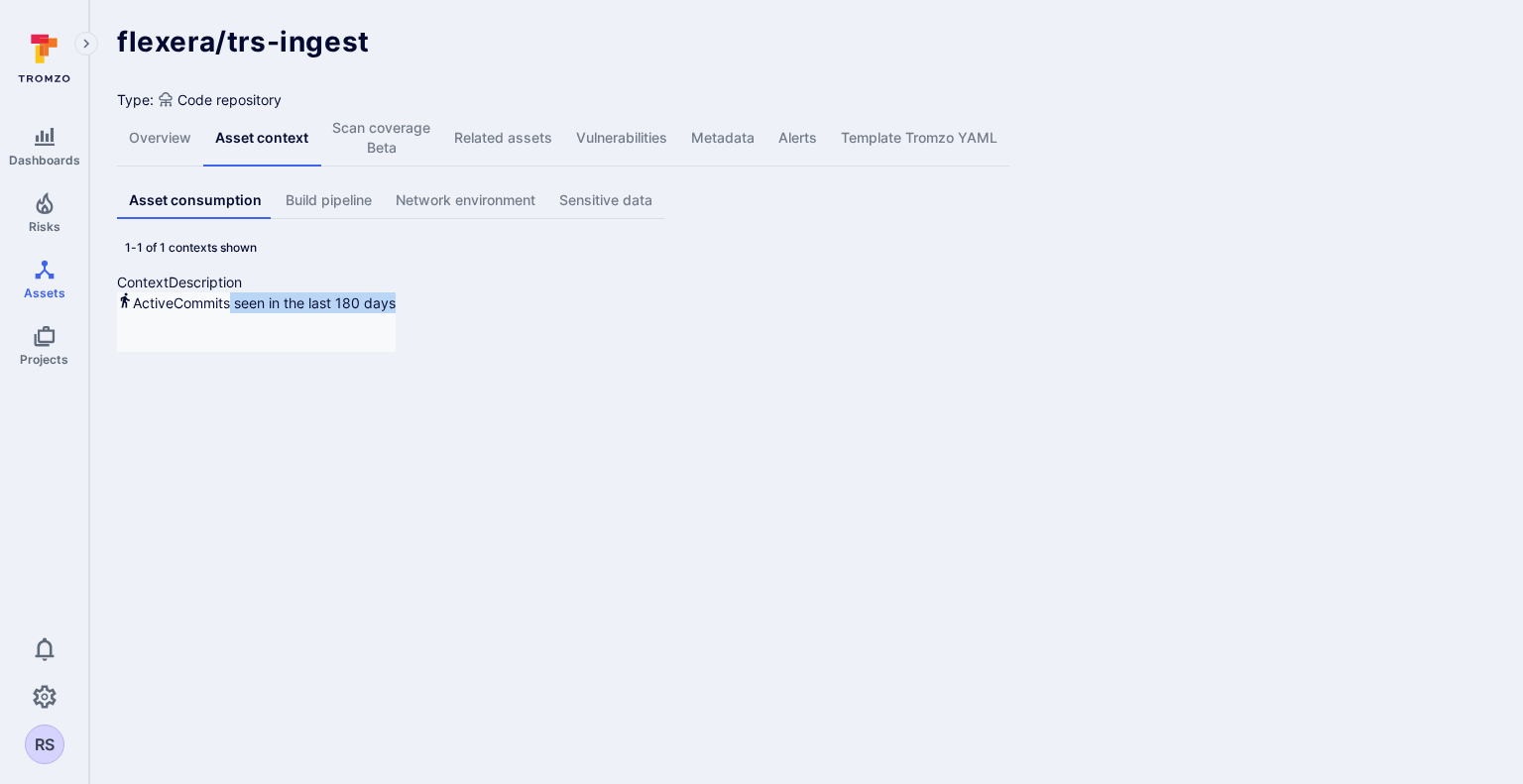 drag, startPoint x: 414, startPoint y: 346, endPoint x: 619, endPoint y: 351, distance: 205.06097 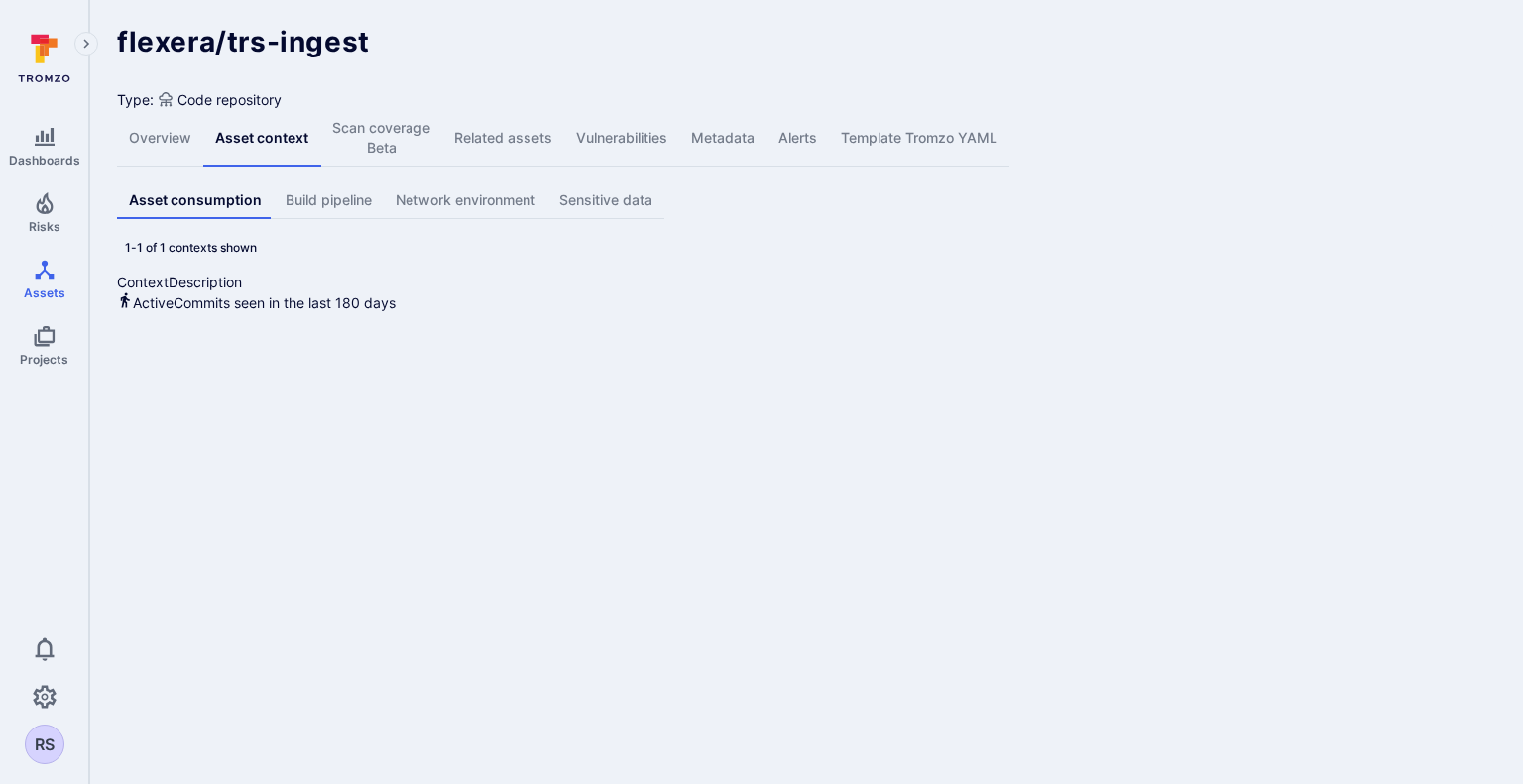 click on "Scan coverage   Beta" at bounding box center (381, 138) 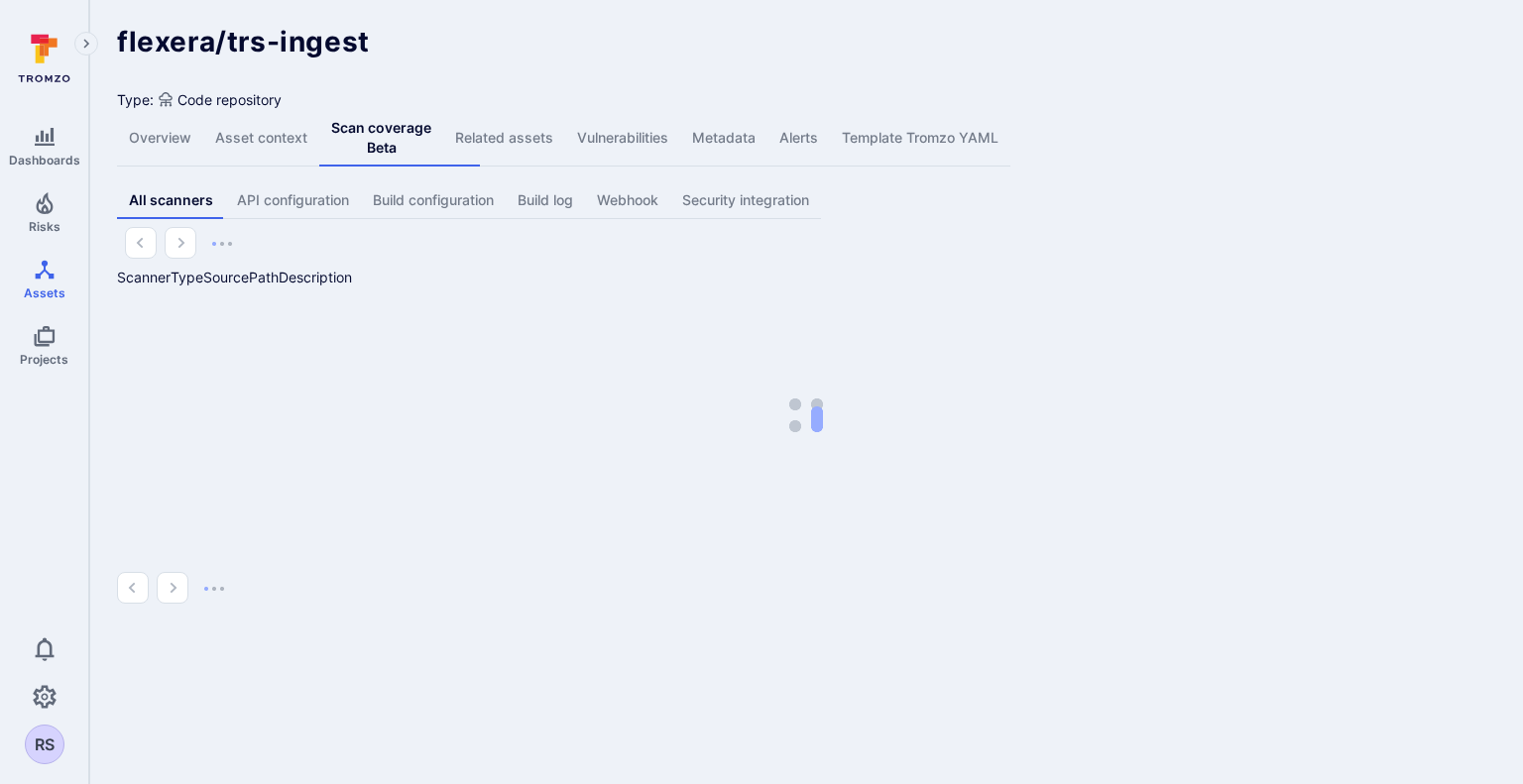 click on "flexera/trs-ingest ...   Show  more Type: Code repository" at bounding box center (806, 68) 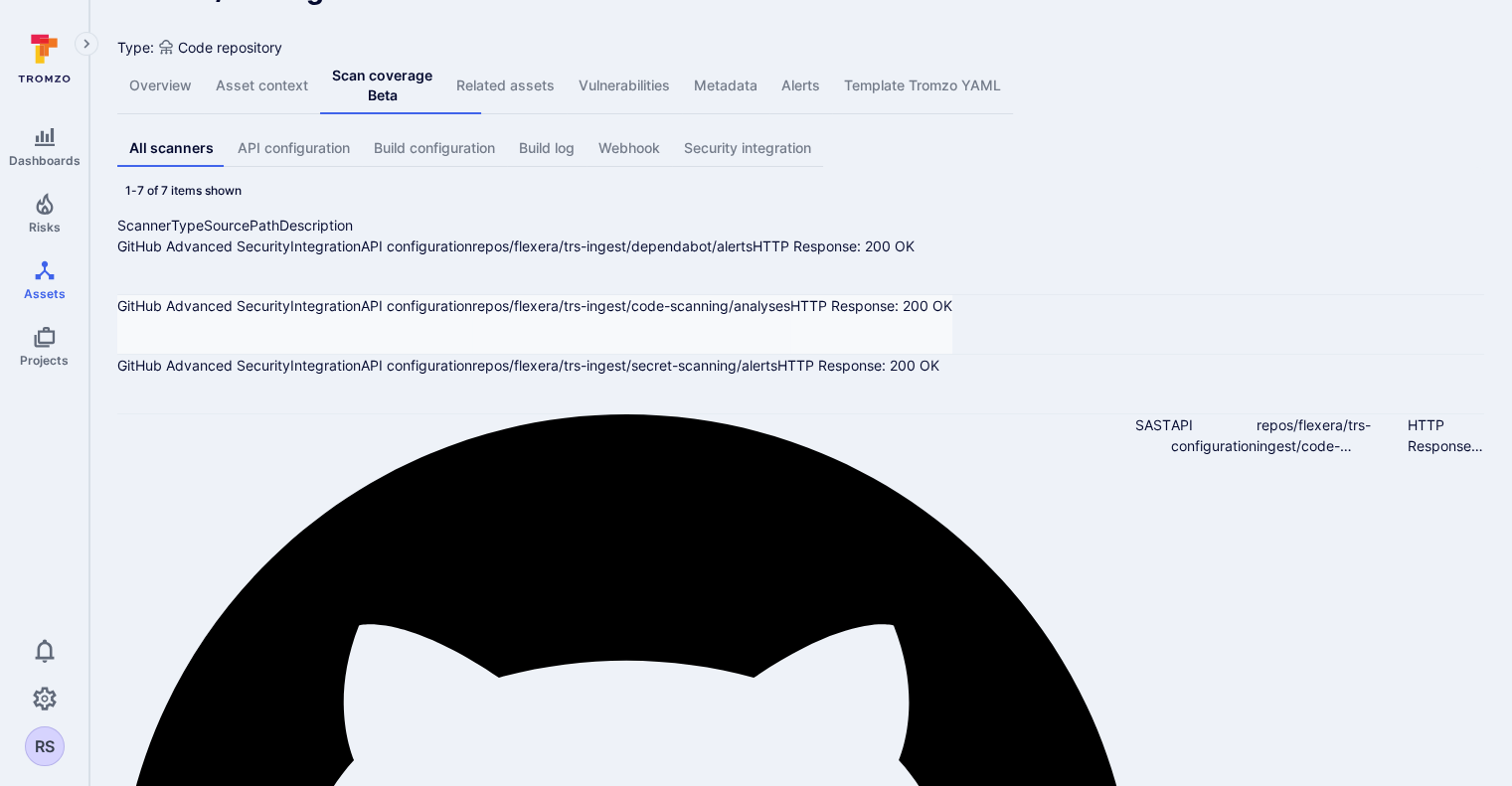 scroll, scrollTop: 0, scrollLeft: 0, axis: both 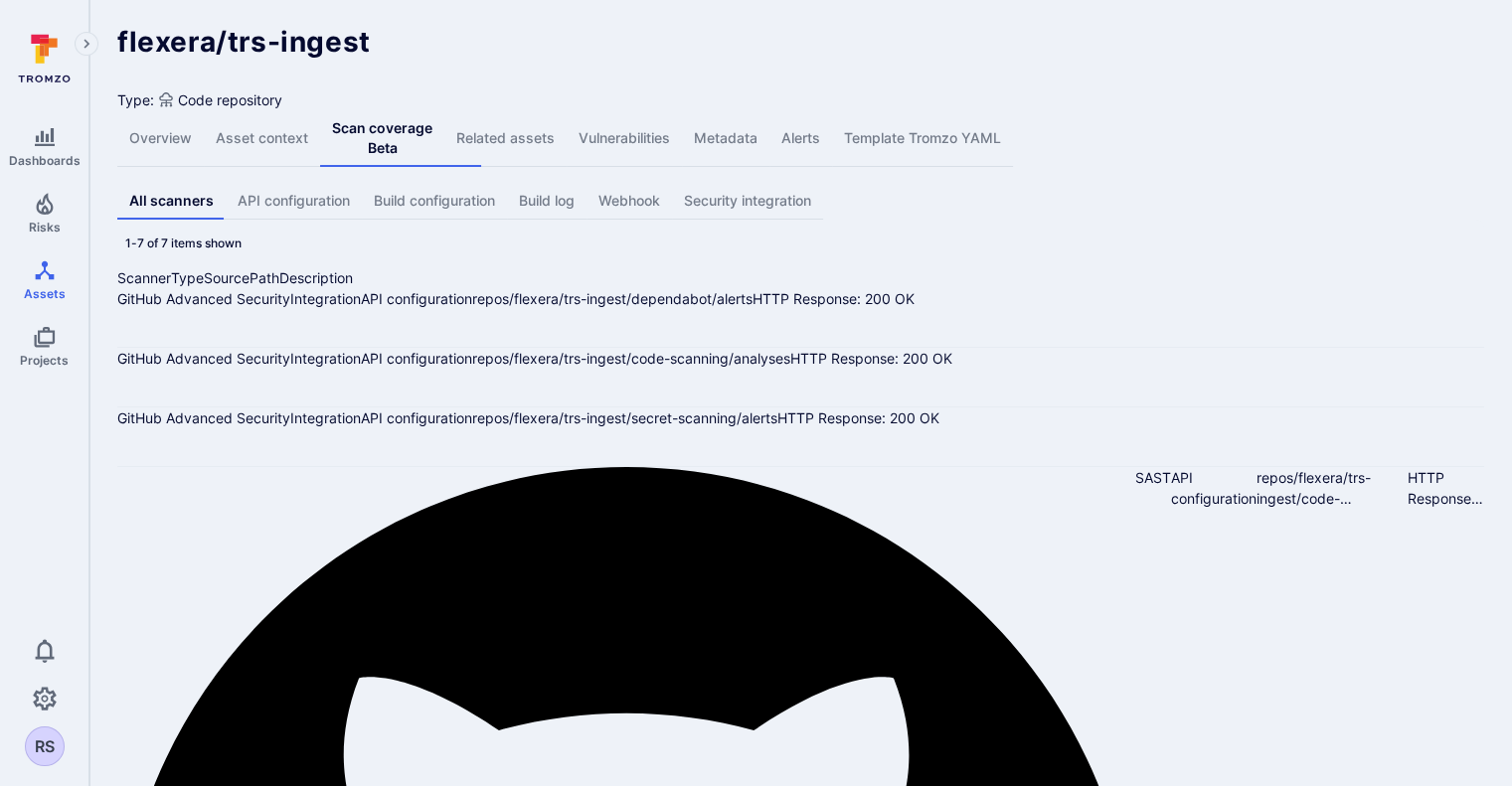 click on "Related assets" at bounding box center [505, 138] 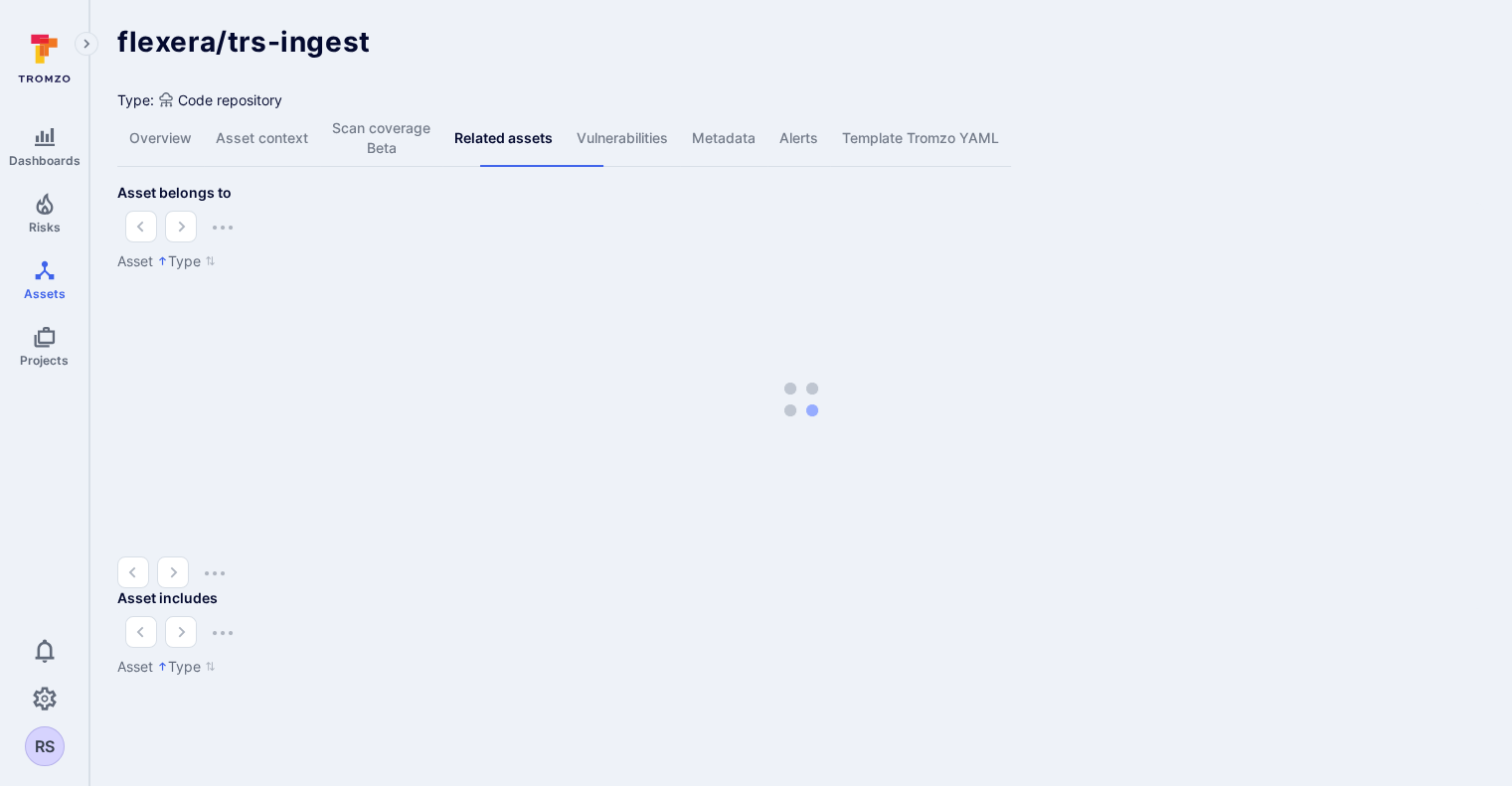 click on "flexera/trs-ingest ...   Show  more Type: Code repository" at bounding box center (800, 42) 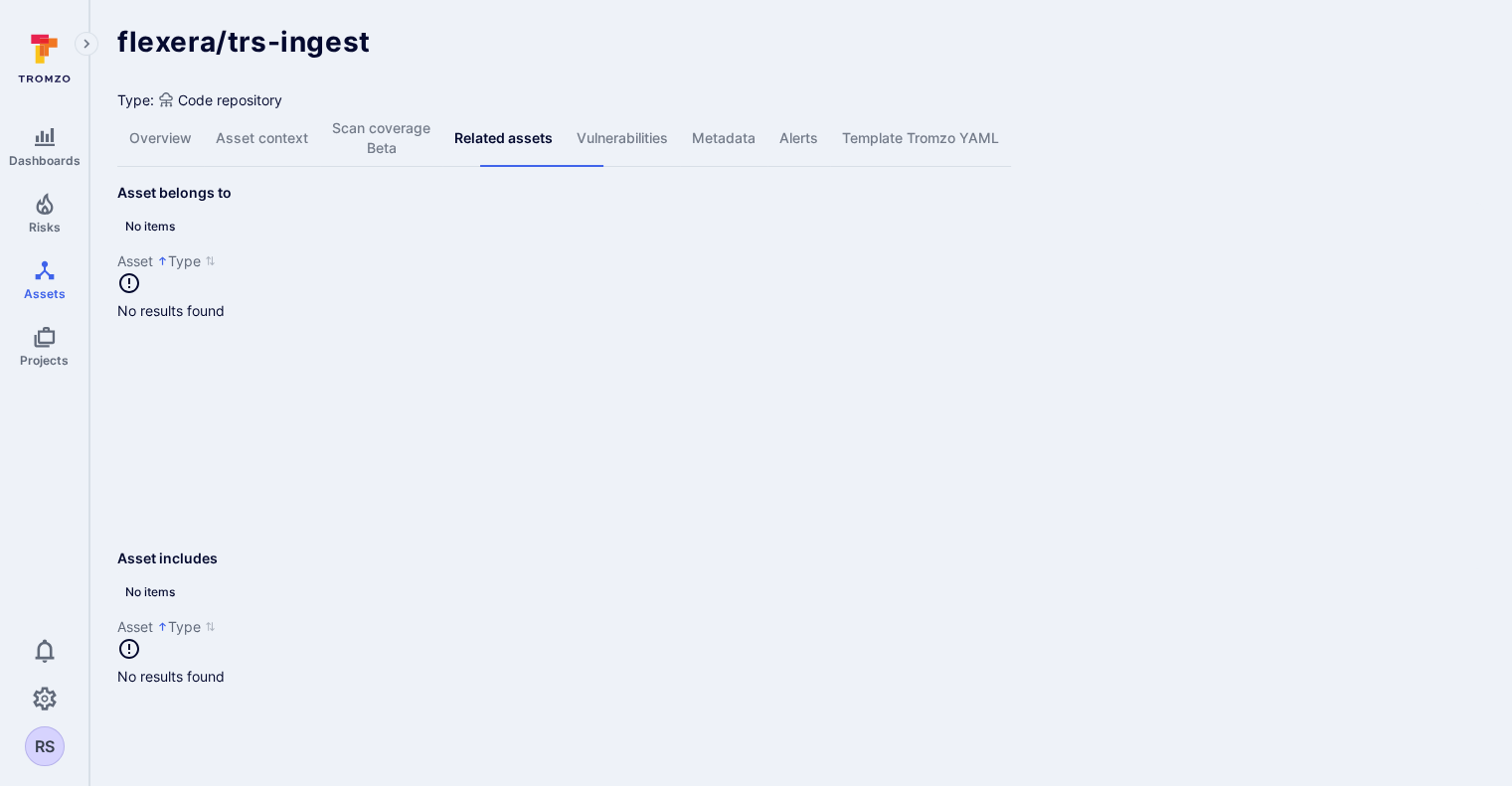 click on "Vulnerabilities" at bounding box center [622, 138] 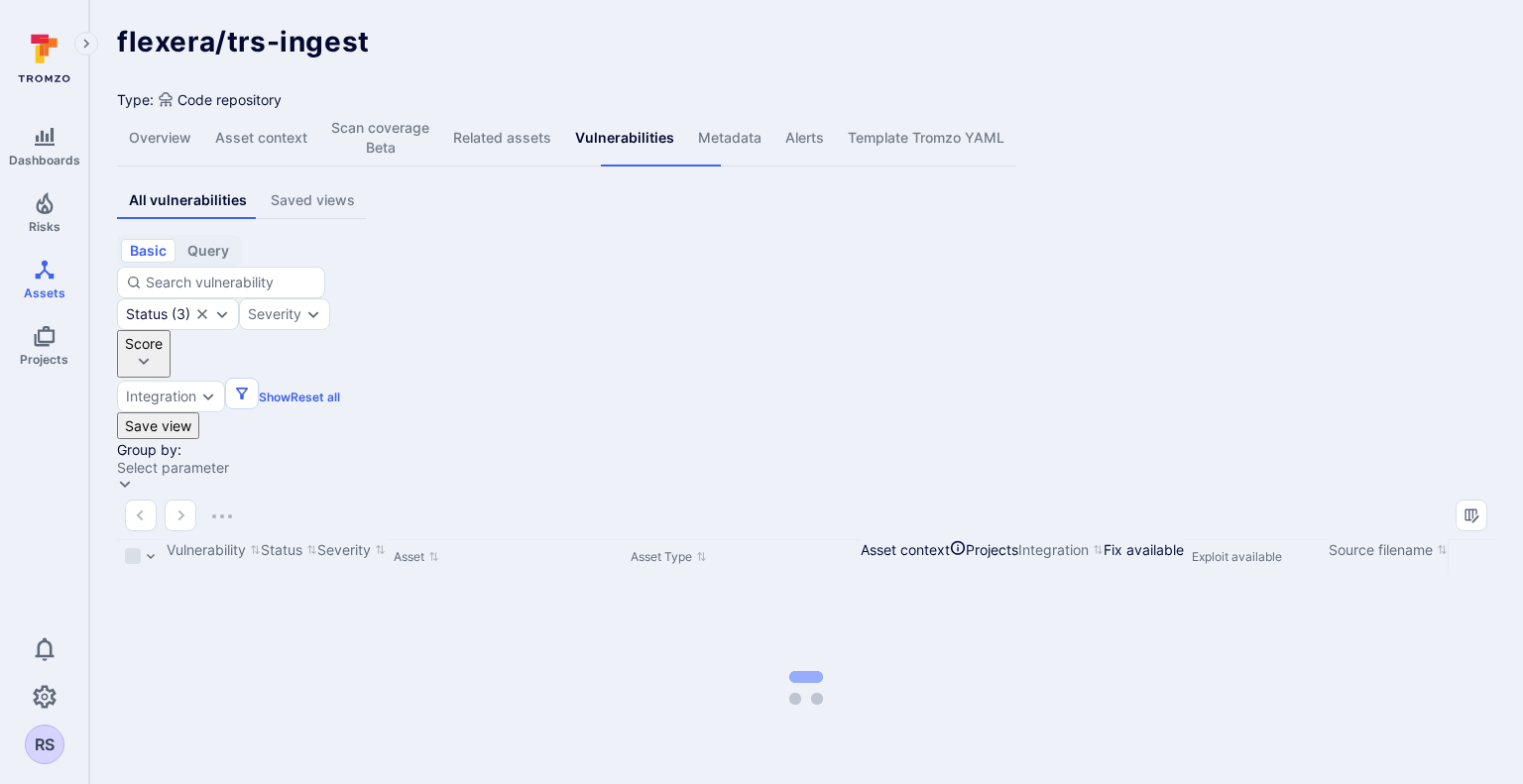 click on "flexera/trs-ingest ...   Show  more Type: Code repository" at bounding box center (806, 68) 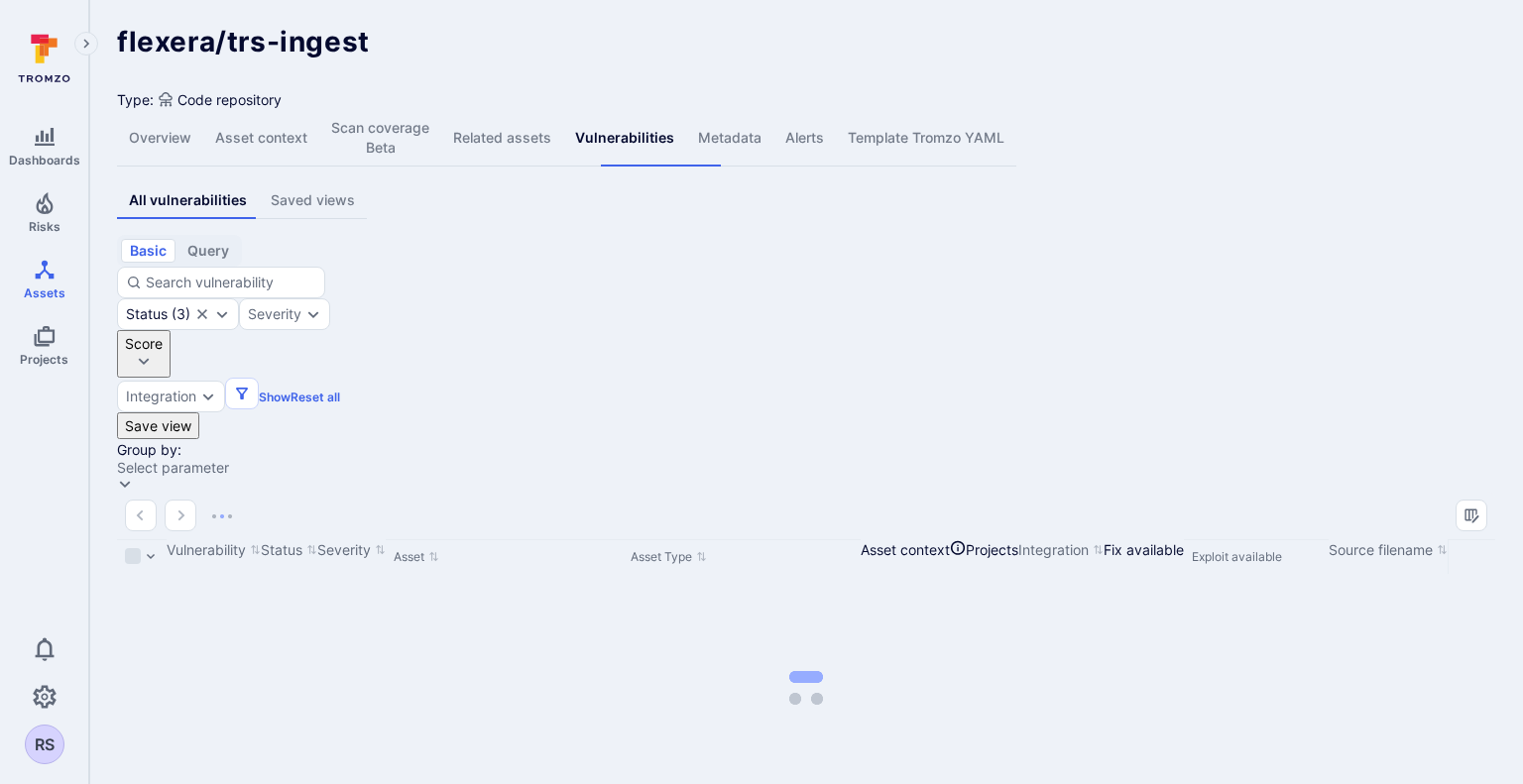 click on "Type: Code repository" at bounding box center (806, 99) 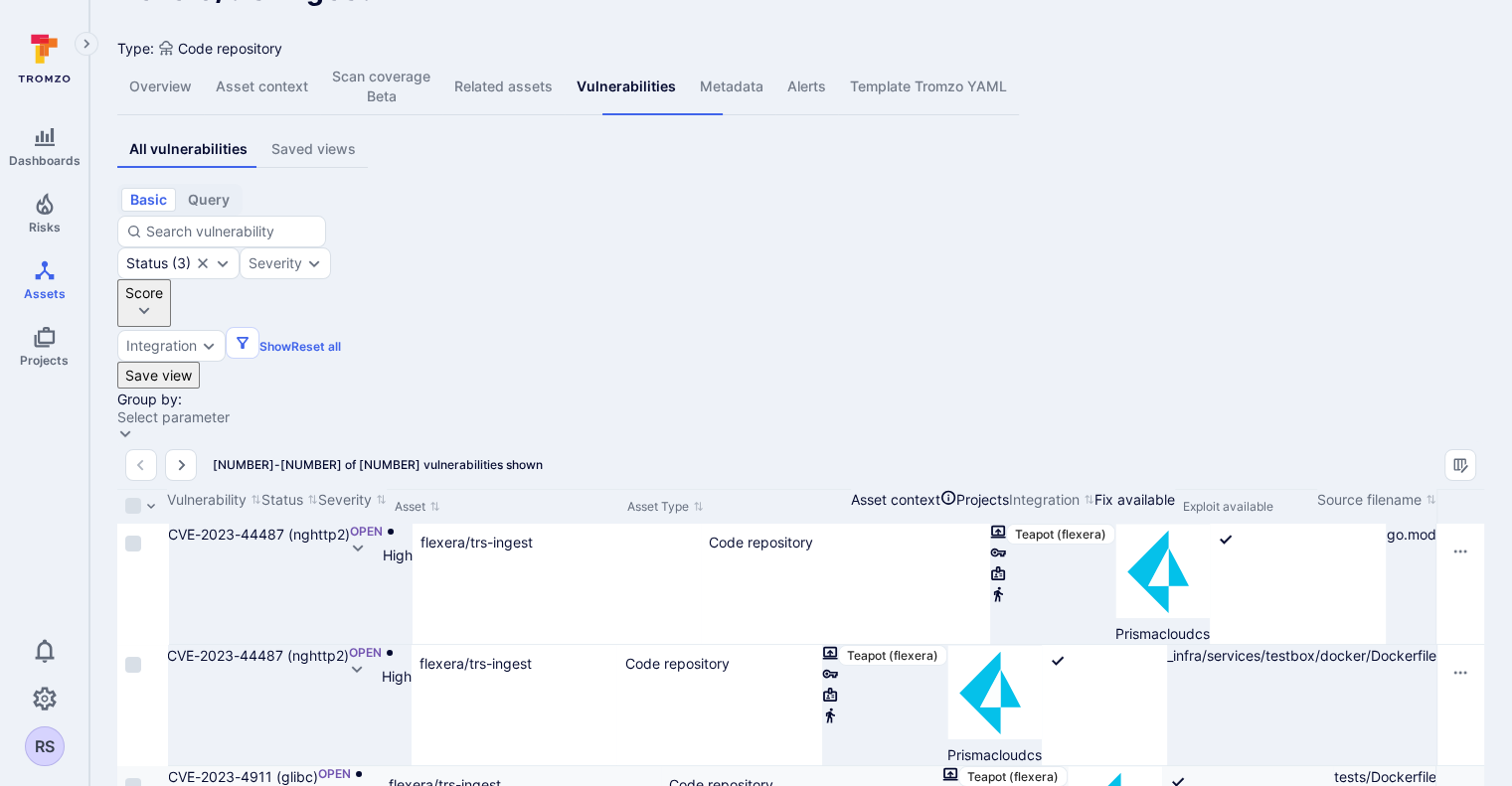 scroll, scrollTop: 63, scrollLeft: 0, axis: vertical 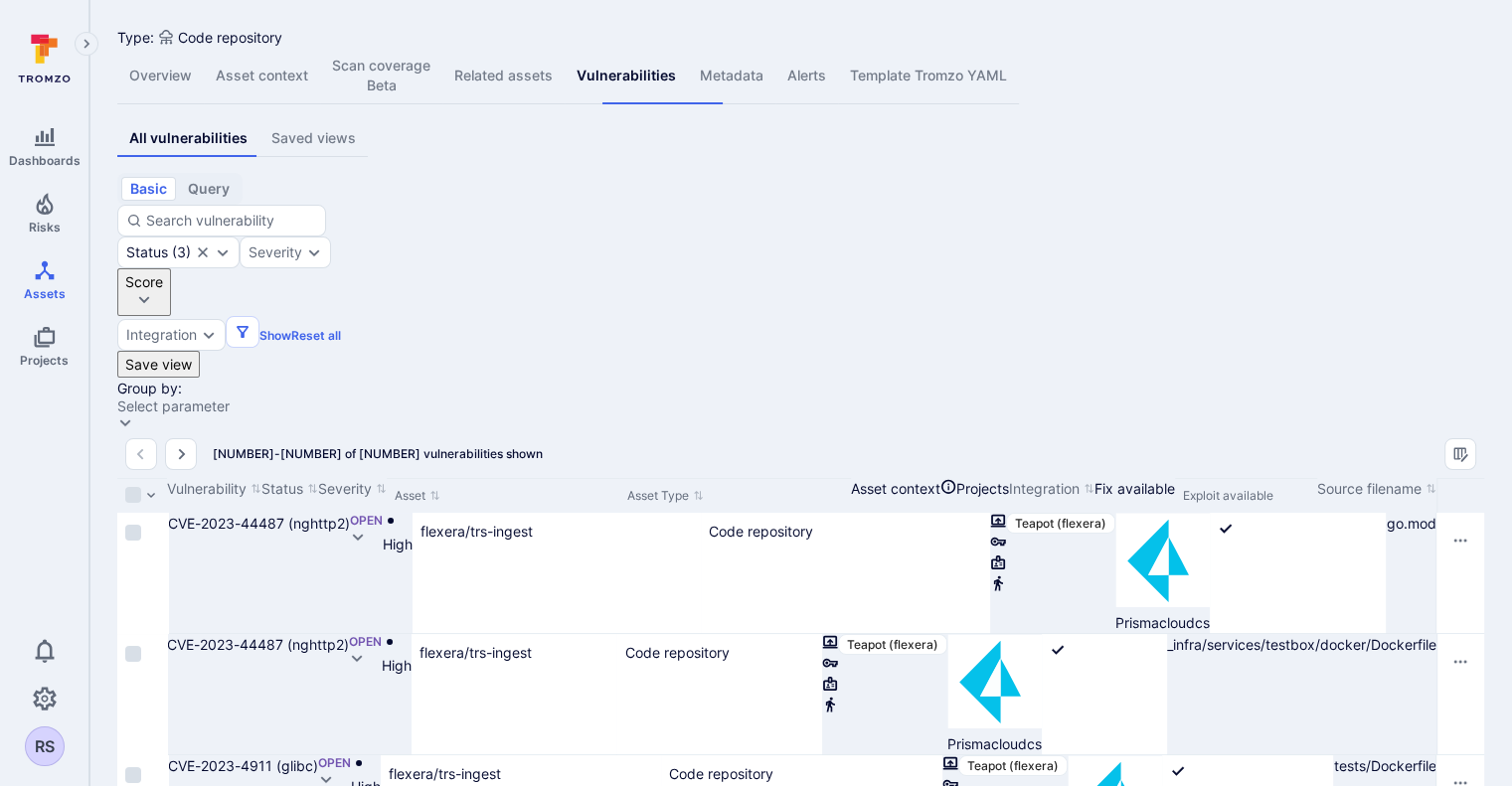 drag, startPoint x: 379, startPoint y: 325, endPoint x: 485, endPoint y: 333, distance: 106.301458 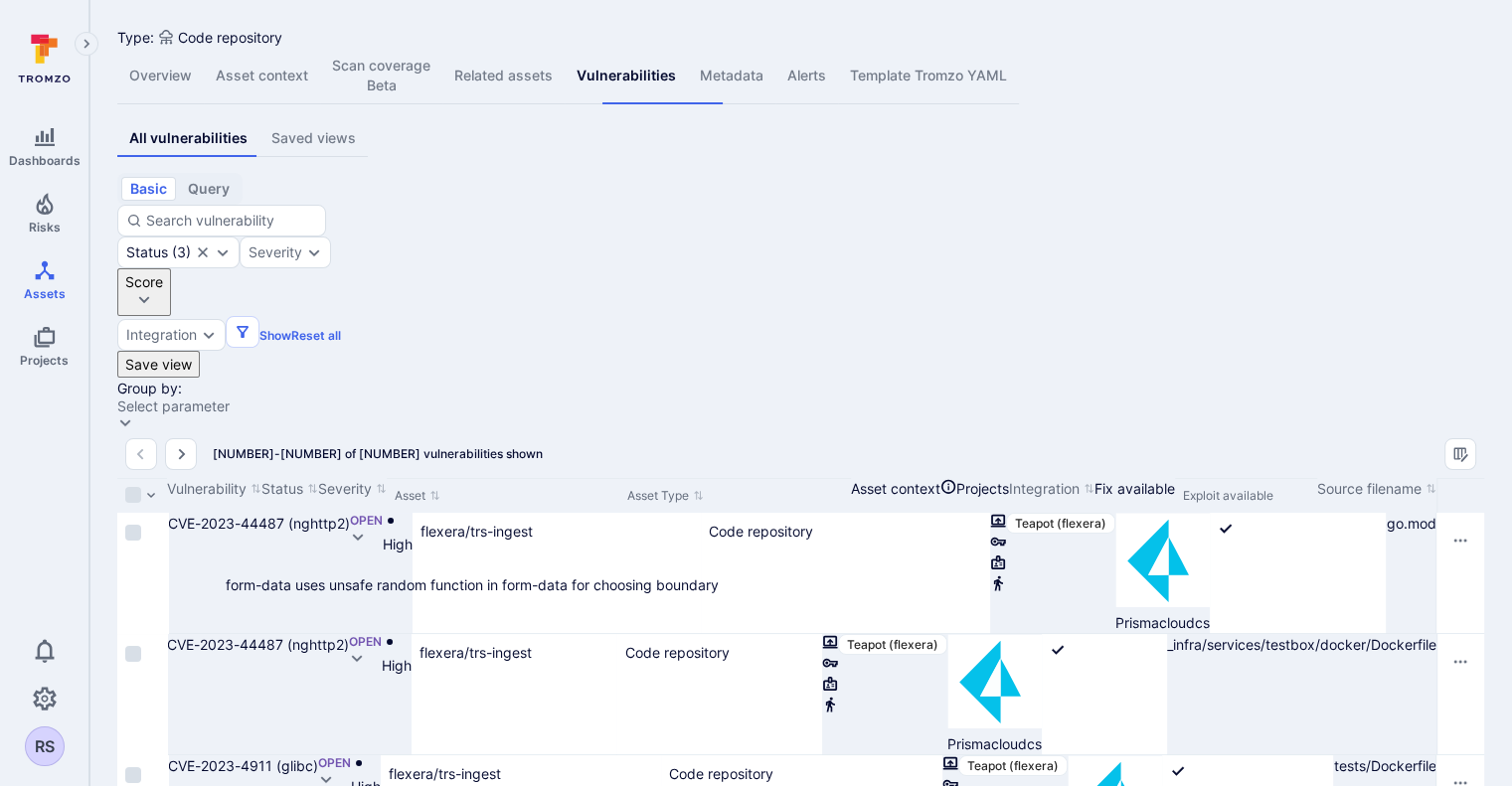 click on "form-data uses unsafe random function in form-data for choosing boundary" at bounding box center [192, 1049] 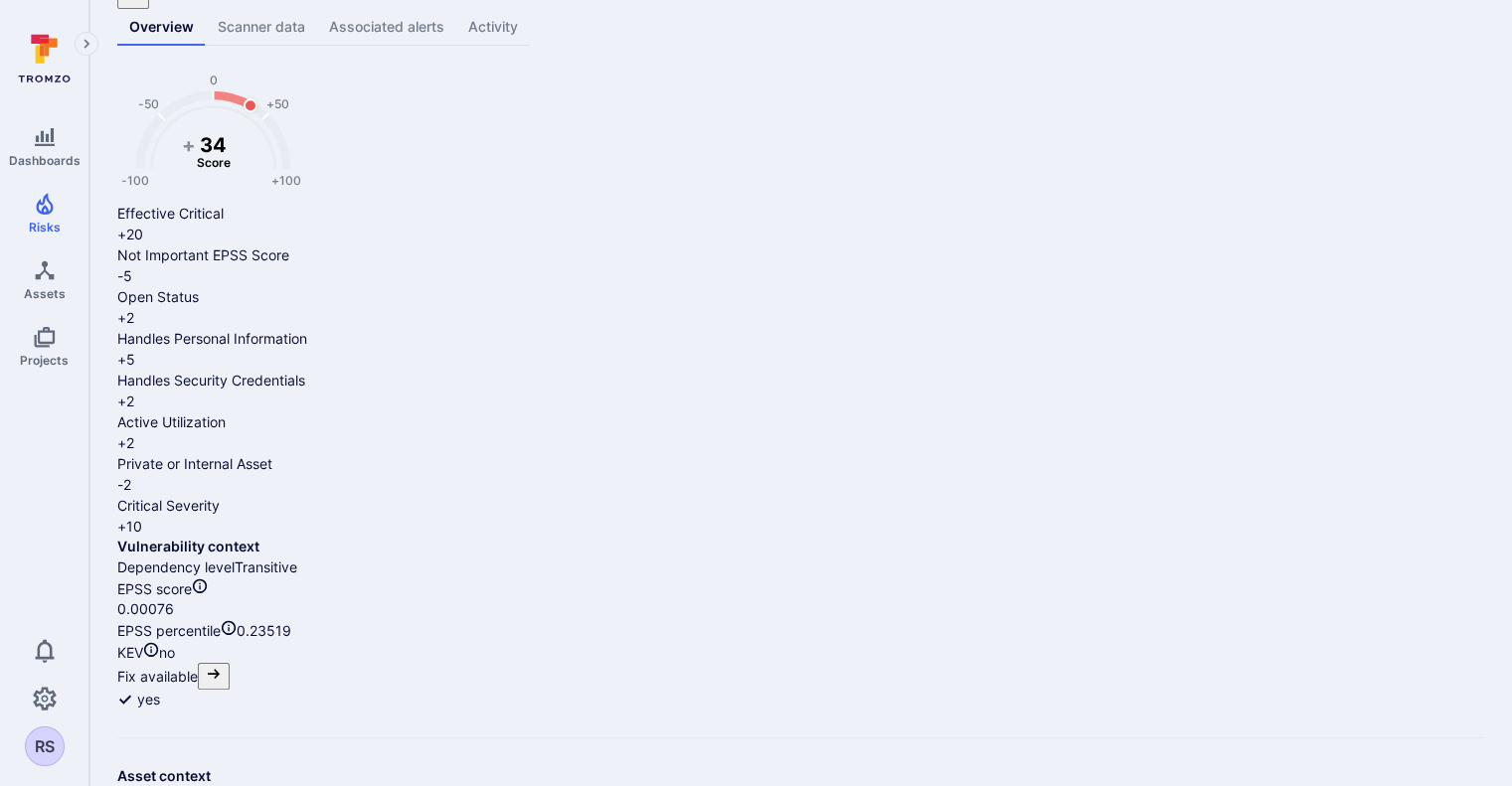 scroll, scrollTop: 0, scrollLeft: 0, axis: both 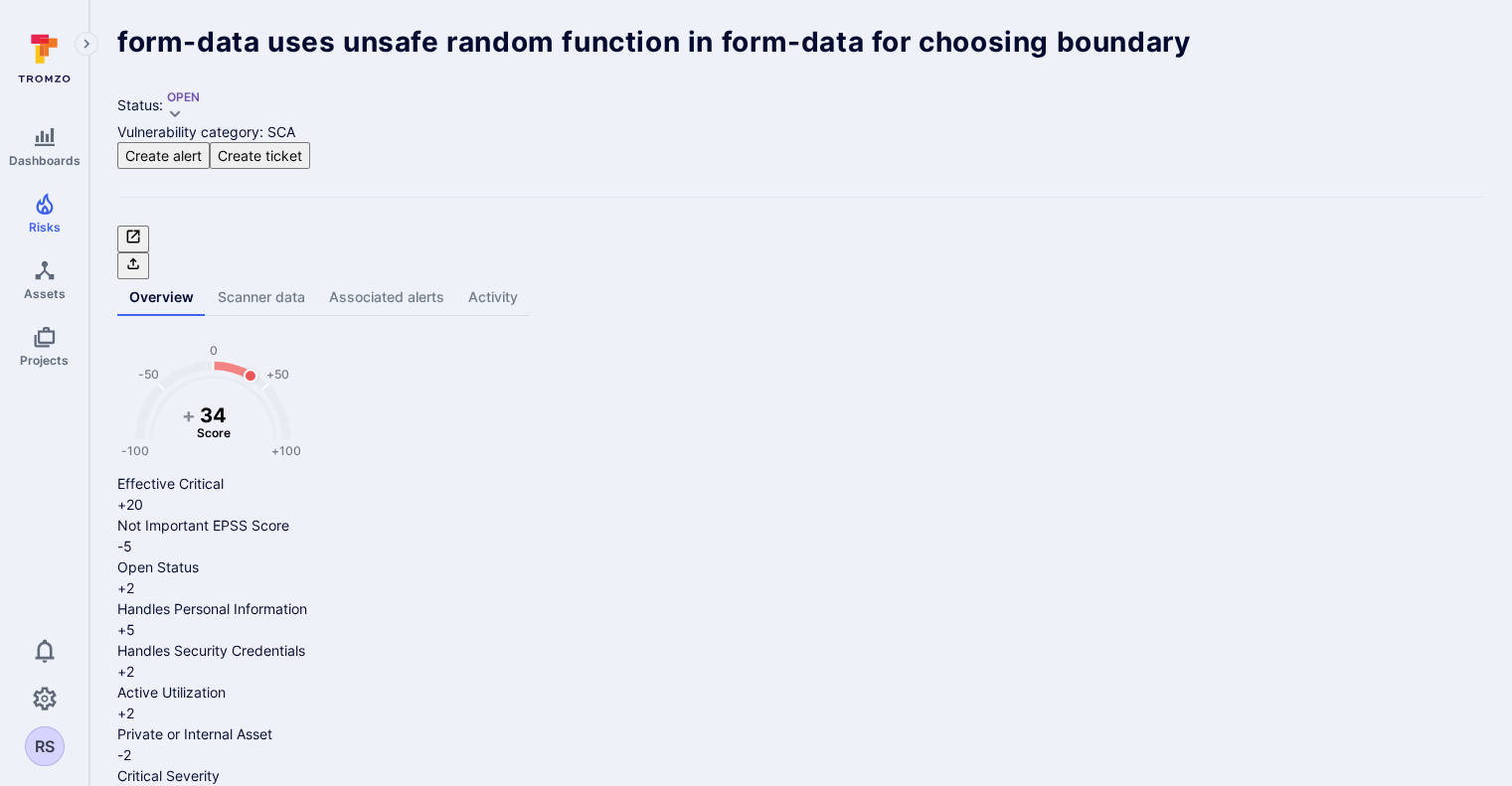 click on "Scanner data" at bounding box center (261, 297) 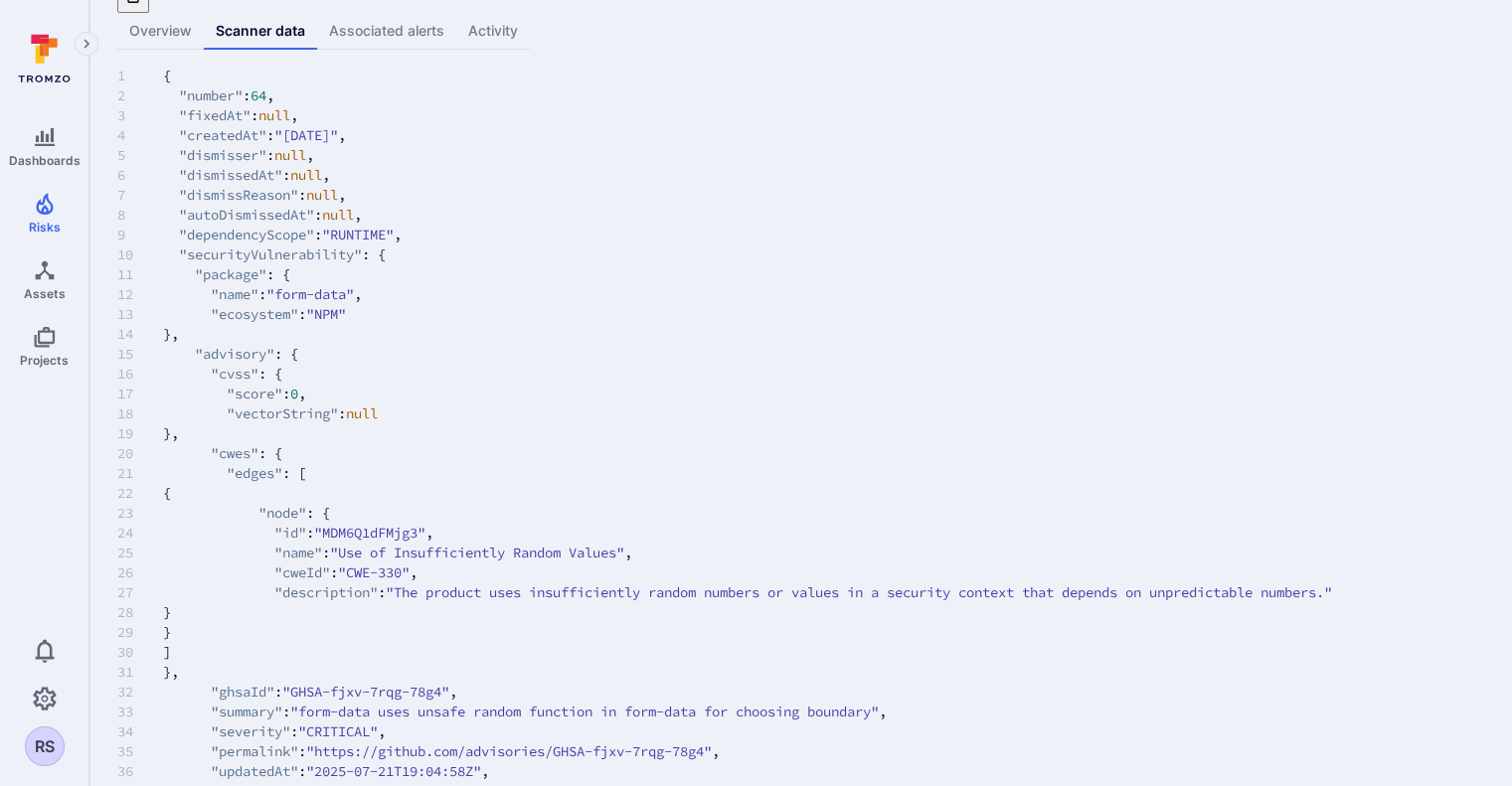 scroll, scrollTop: 0, scrollLeft: 0, axis: both 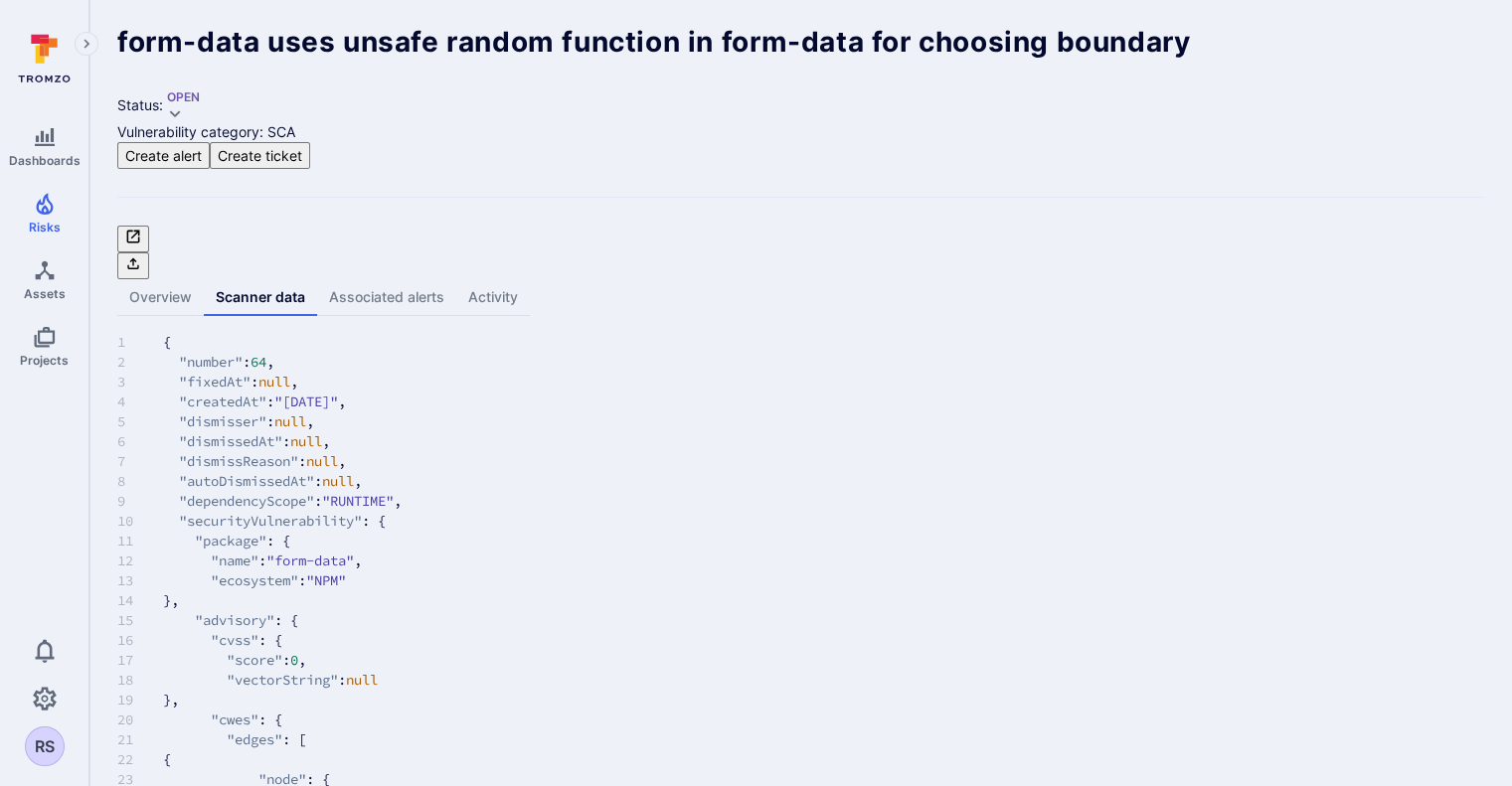 click on "Associated alerts" at bounding box center (387, 297) 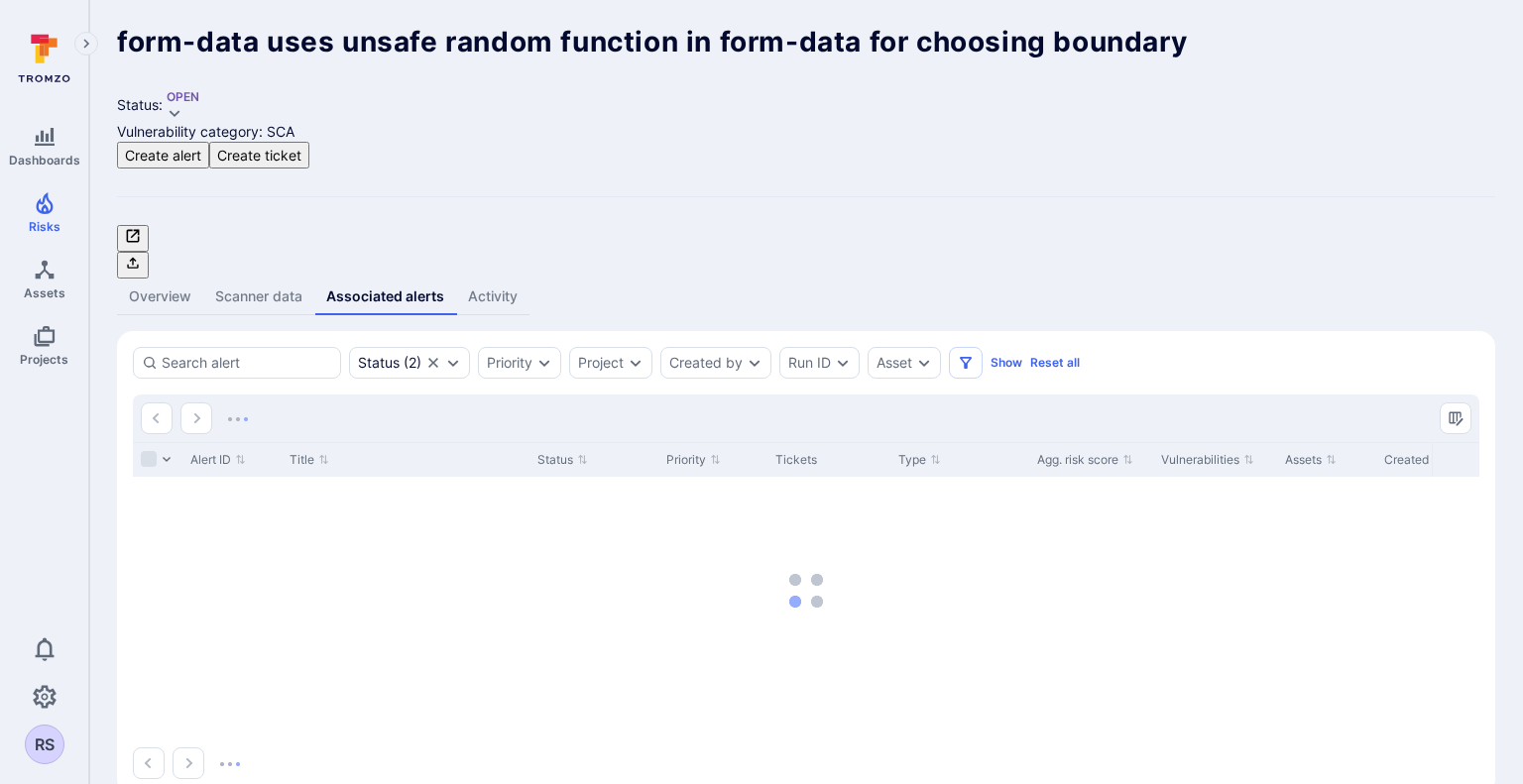 click on "form-data uses unsafe random function in form-data for choosing boundary ...   Show  more Status: Open Vulnerability category: SCA Create alert Create ticket Overview Scanner data Associated alerts Activity Status  ( 2 ) Priority Project Created by Run ID Asset Show Reset all Status : open in process Alert ID Title Status Priority Tickets Type Agg. risk score Vulnerabilities Assets Created by Due date Project Assignee Alerts tags Date created Last updated Updated by" at bounding box center (806, 411) 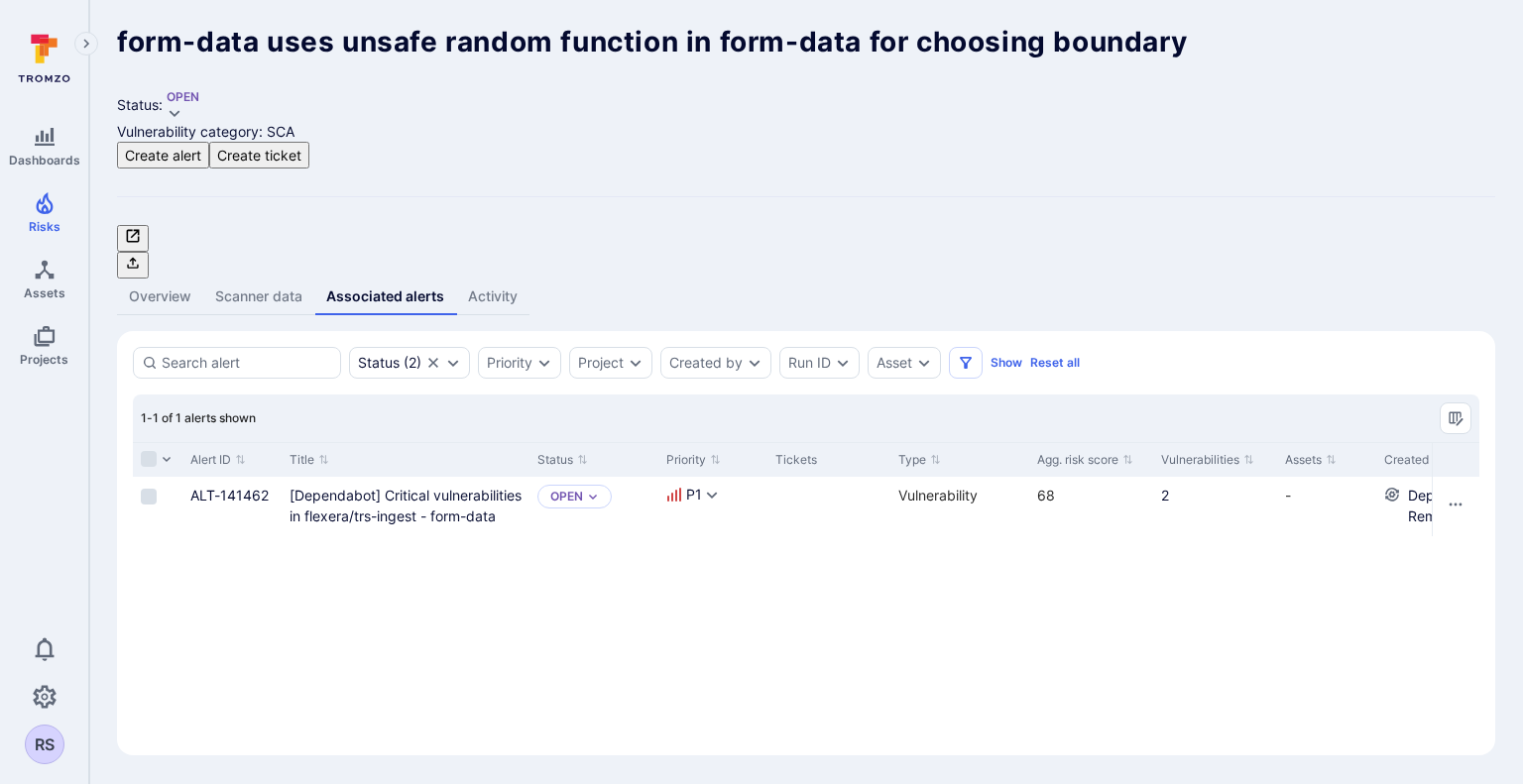click on "Activity" at bounding box center [493, 296] 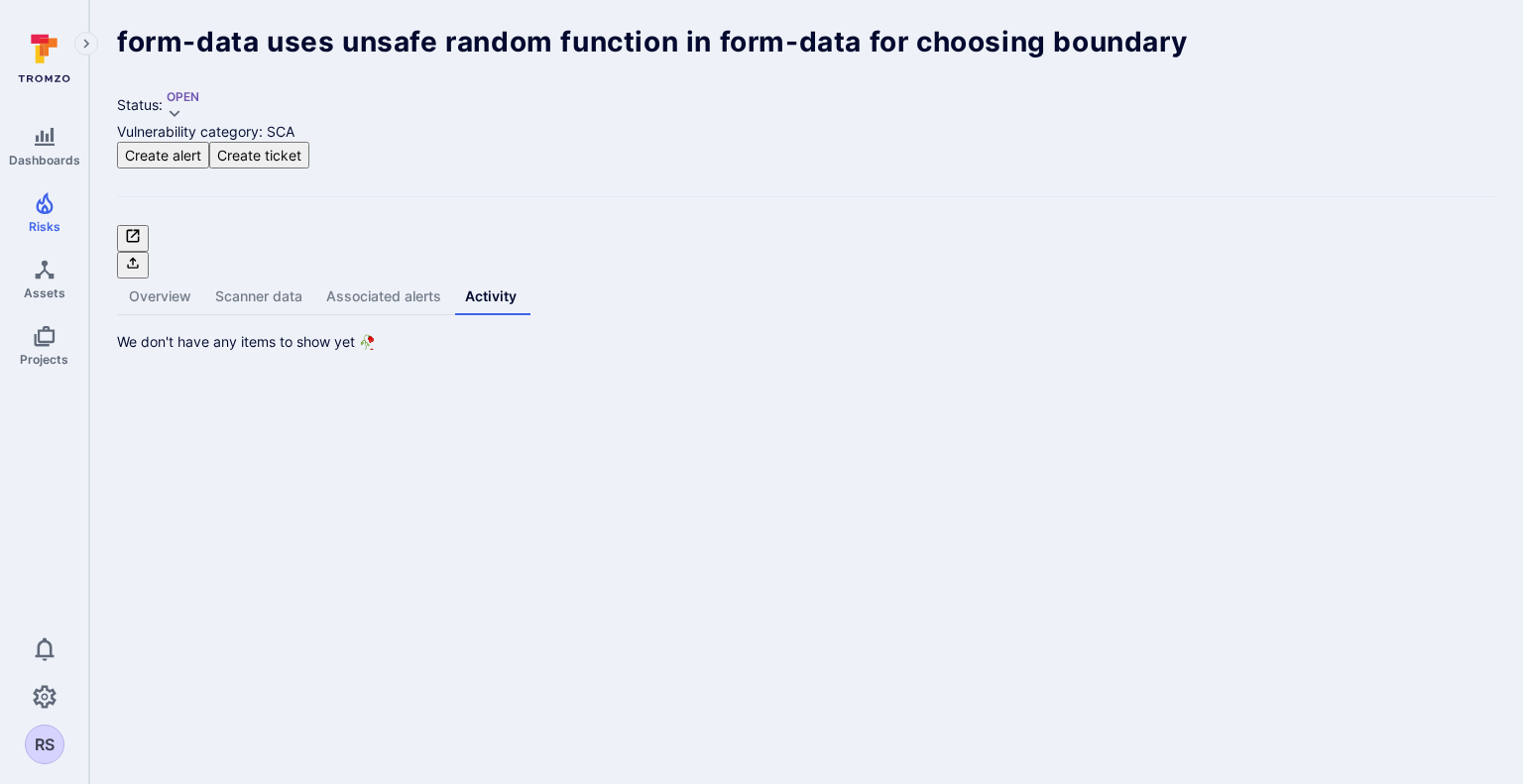 click on "Overview" at bounding box center (160, 296) 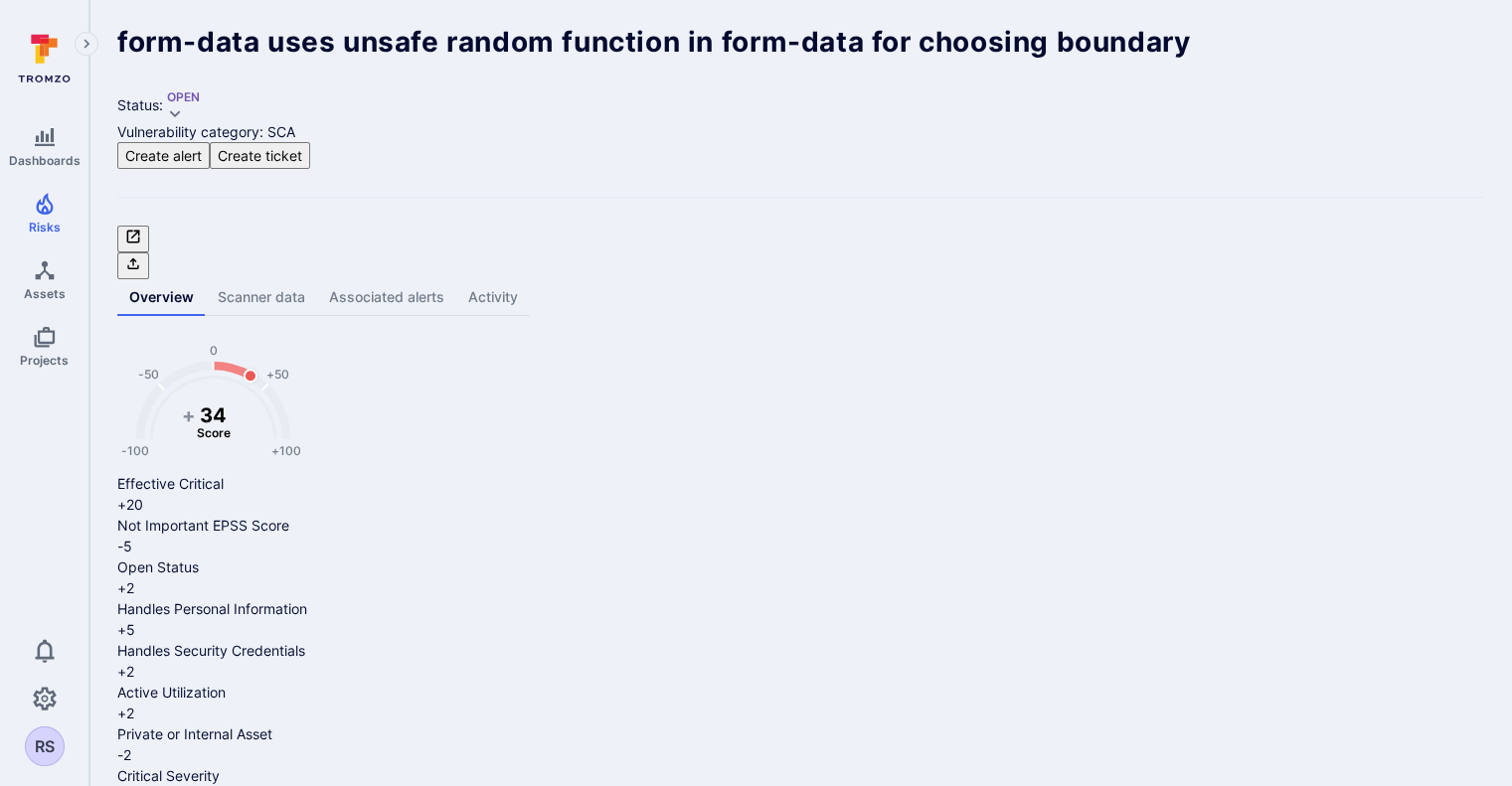 scroll, scrollTop: 156, scrollLeft: 0, axis: vertical 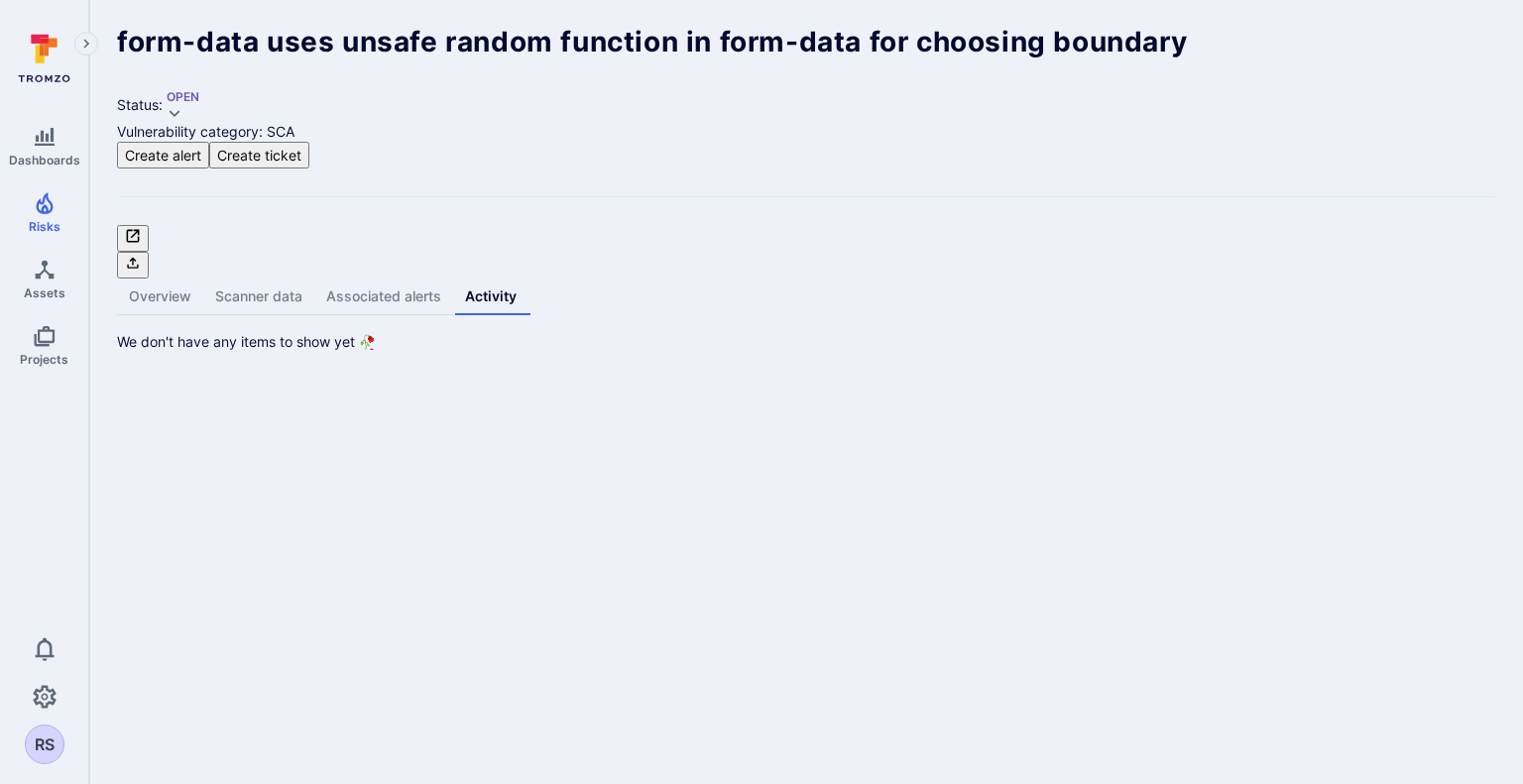 click on "Overview" at bounding box center [160, 296] 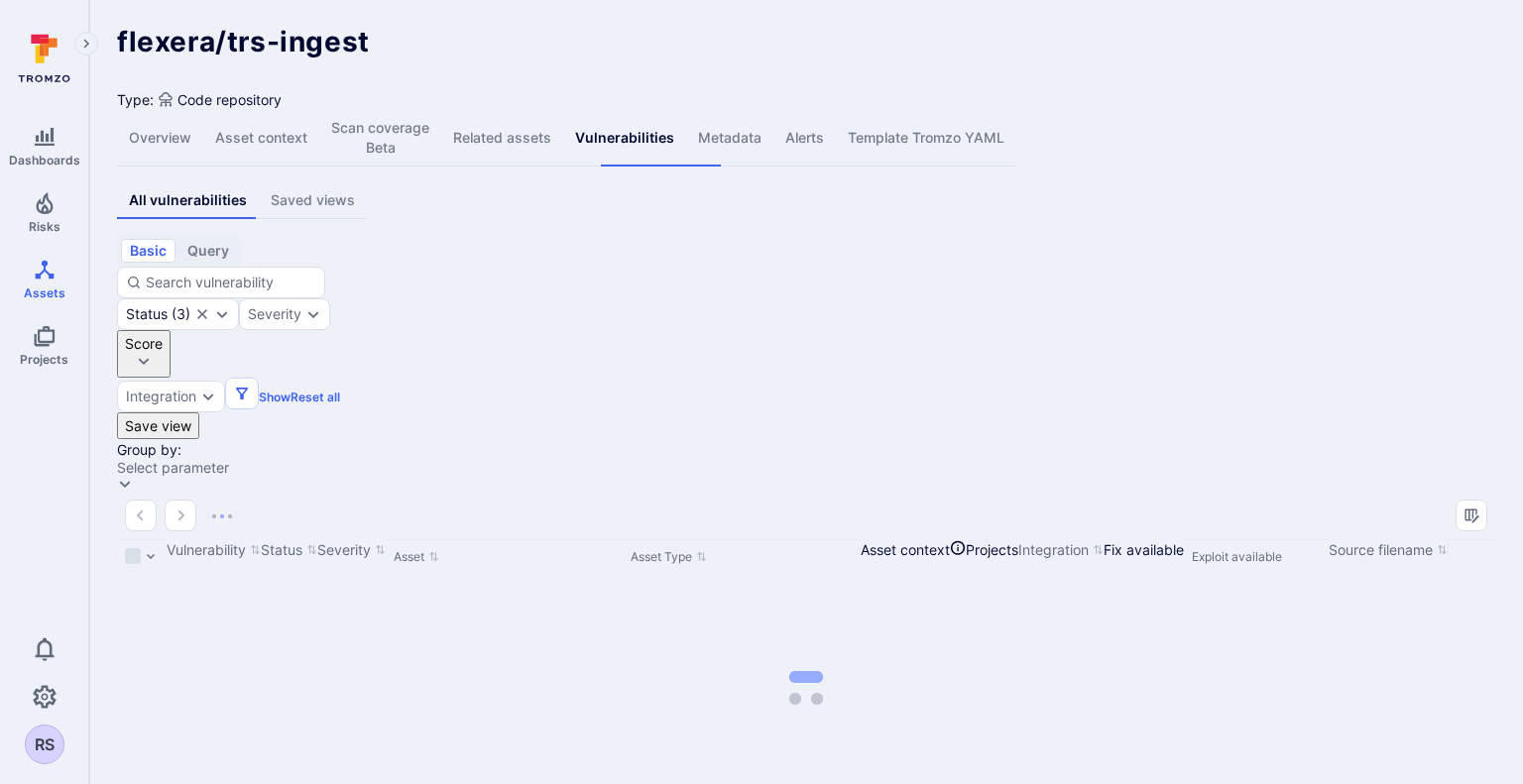 click on "flexera/trs-ingest ... Show more Type: Code repository Overview Asset context Scan coverage Beta Related assets Vulnerabilities Metadata Alerts Template Tromzo YAML All vulnerabilities Saved views basic query Status ( 3 ) Severity Score Integration Show Reset all Save view Status : open triaged in process Asset : ast_V0bTAdOLx6AZ6OeM Group by: Select parameter Vulnerability Status Severity Asset Asset Type Asset context Projects Integration Fix available Exploit available Source filename No saved views created yet Create saved views by applying filters or groups and make them accessible to everyone in your organization" at bounding box center [806, 452] 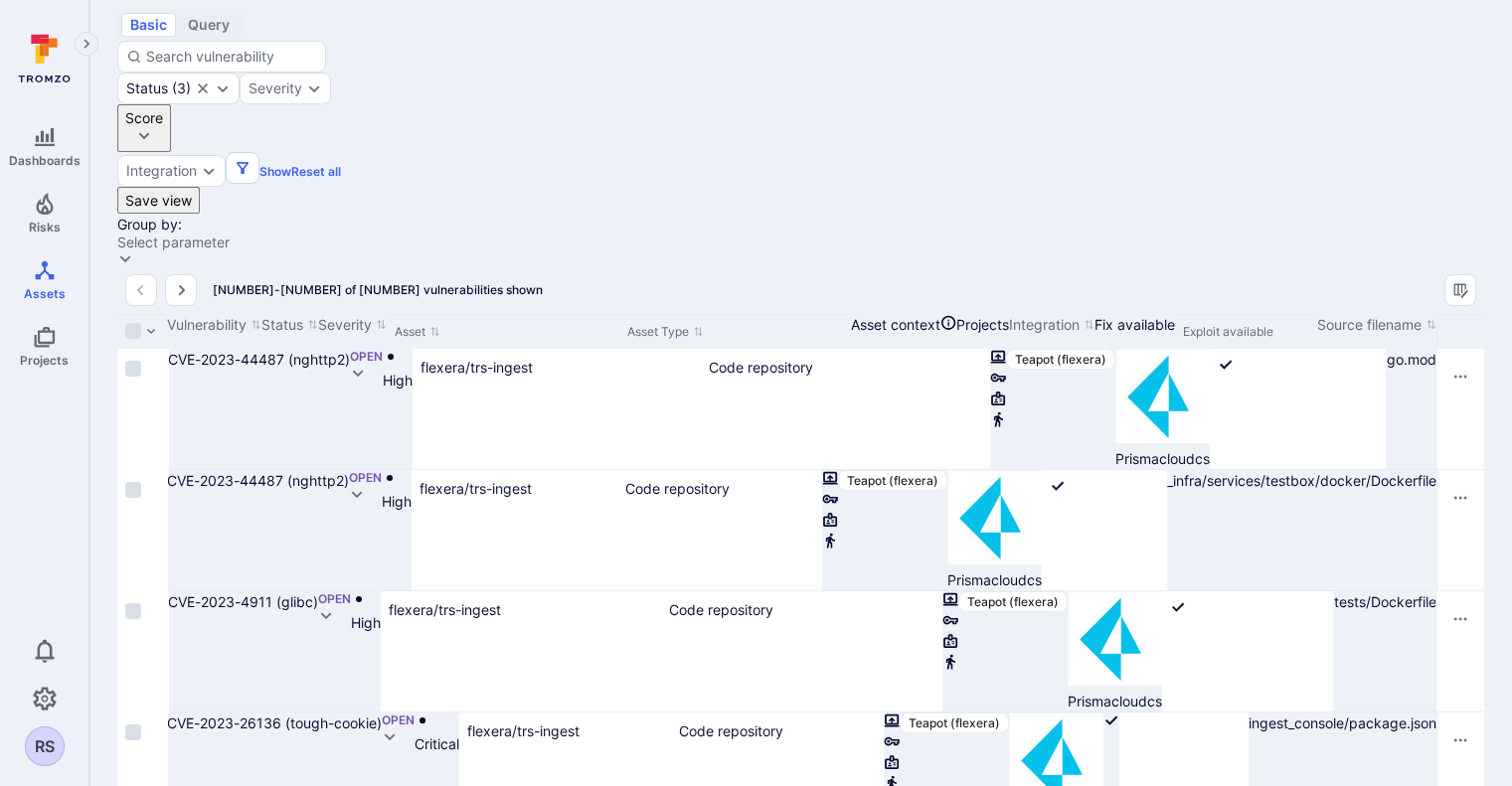 scroll, scrollTop: 227, scrollLeft: 0, axis: vertical 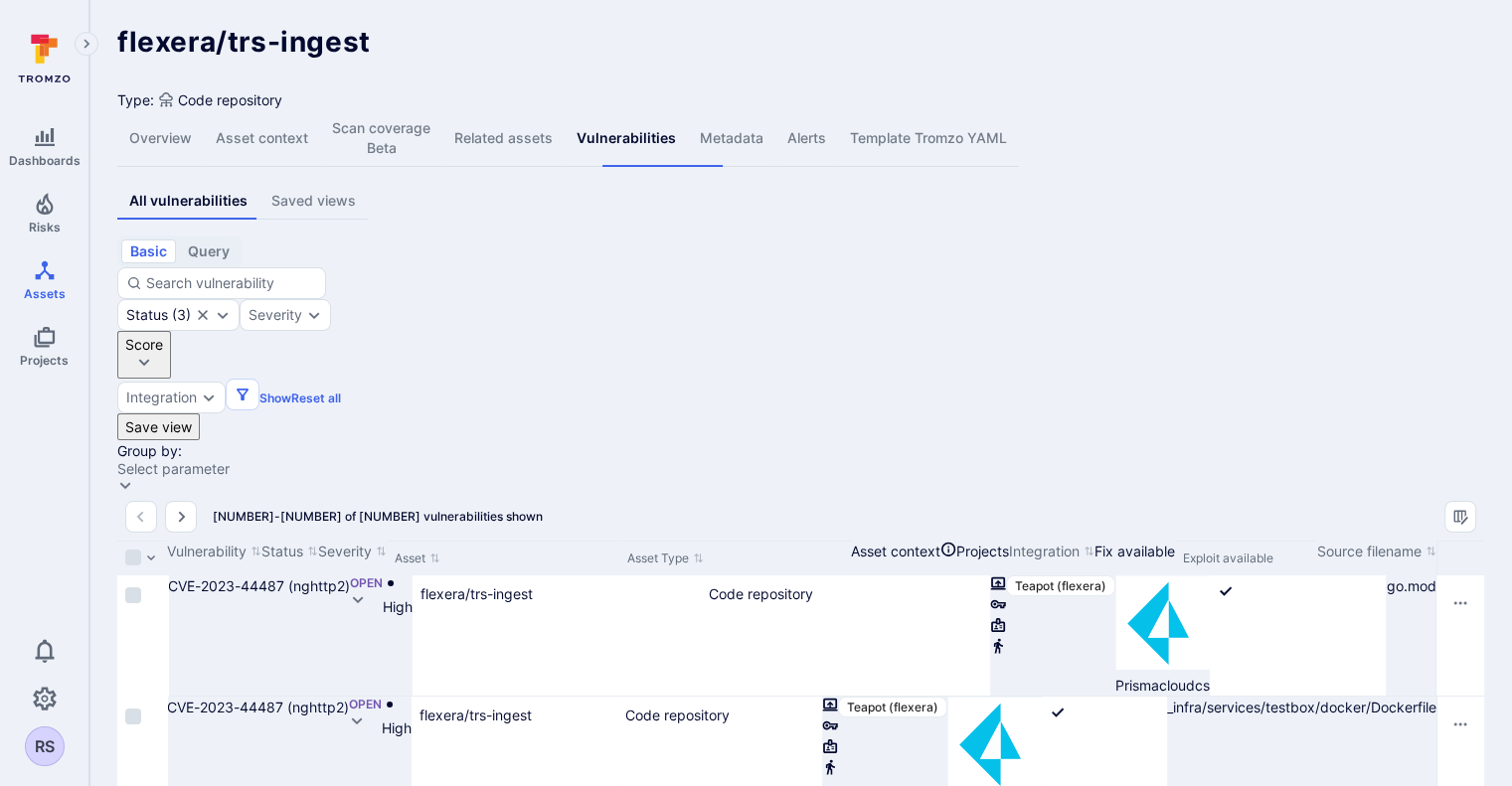 click on "All vulnerabilities Saved views" at bounding box center (800, 201) 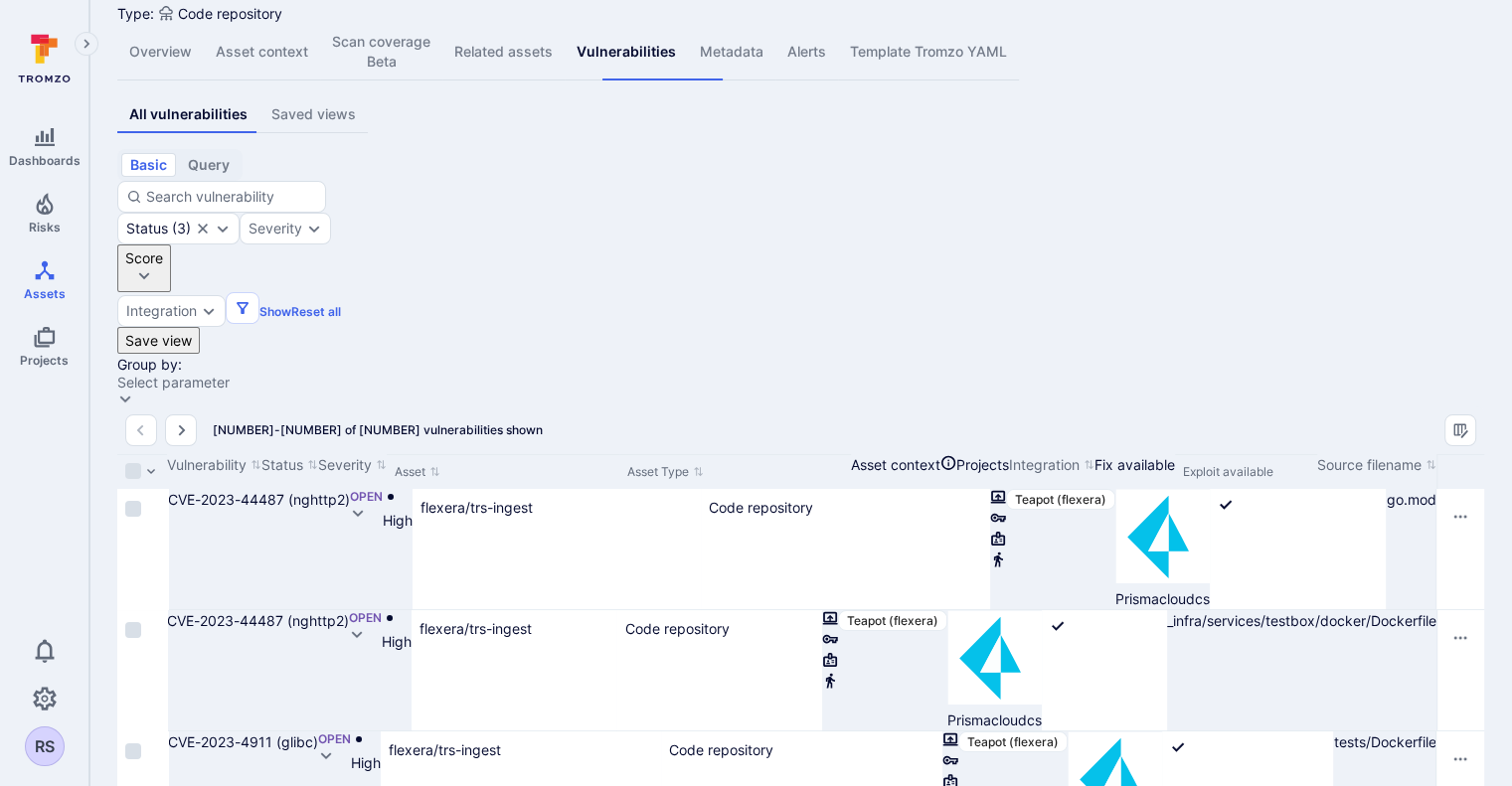 scroll, scrollTop: 85, scrollLeft: 0, axis: vertical 